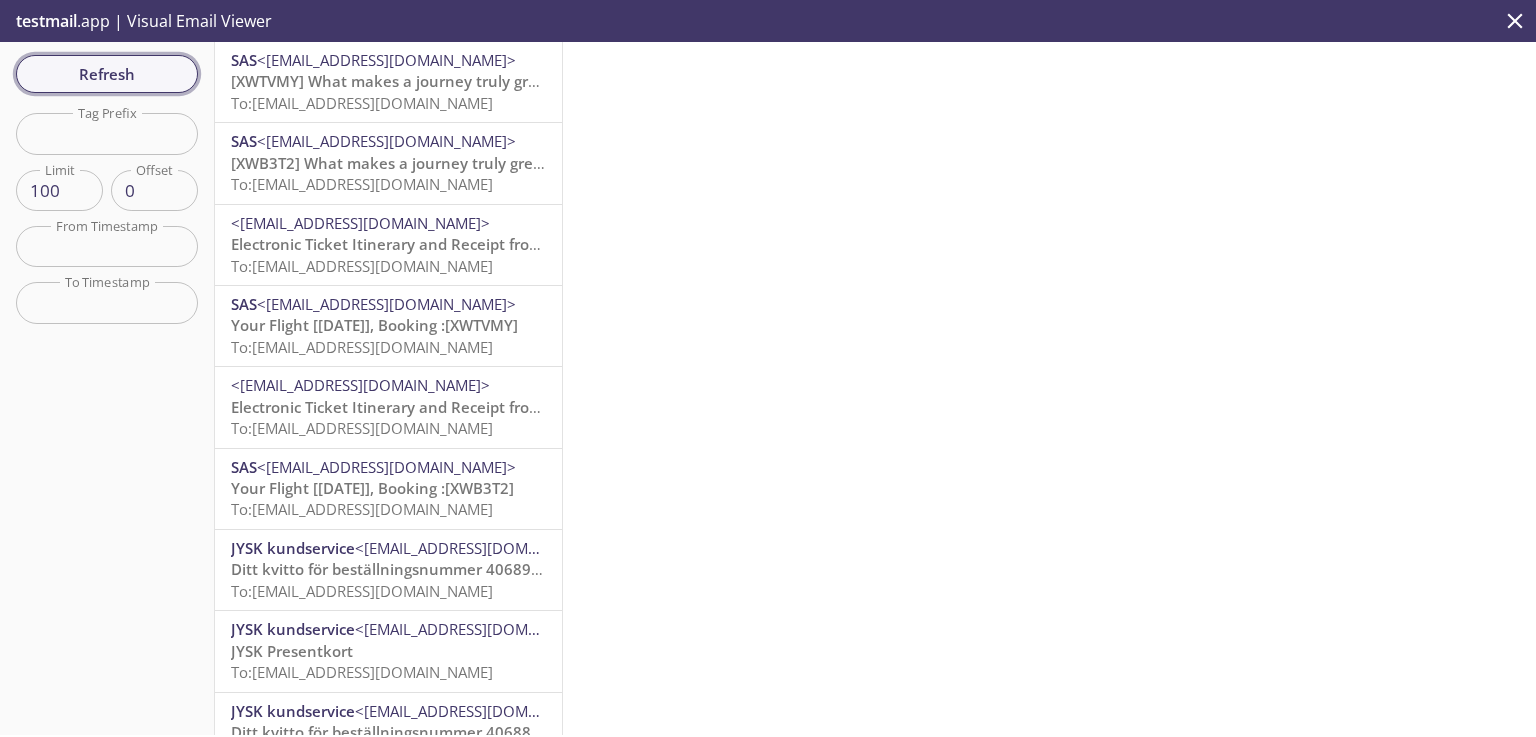 scroll, scrollTop: 0, scrollLeft: 0, axis: both 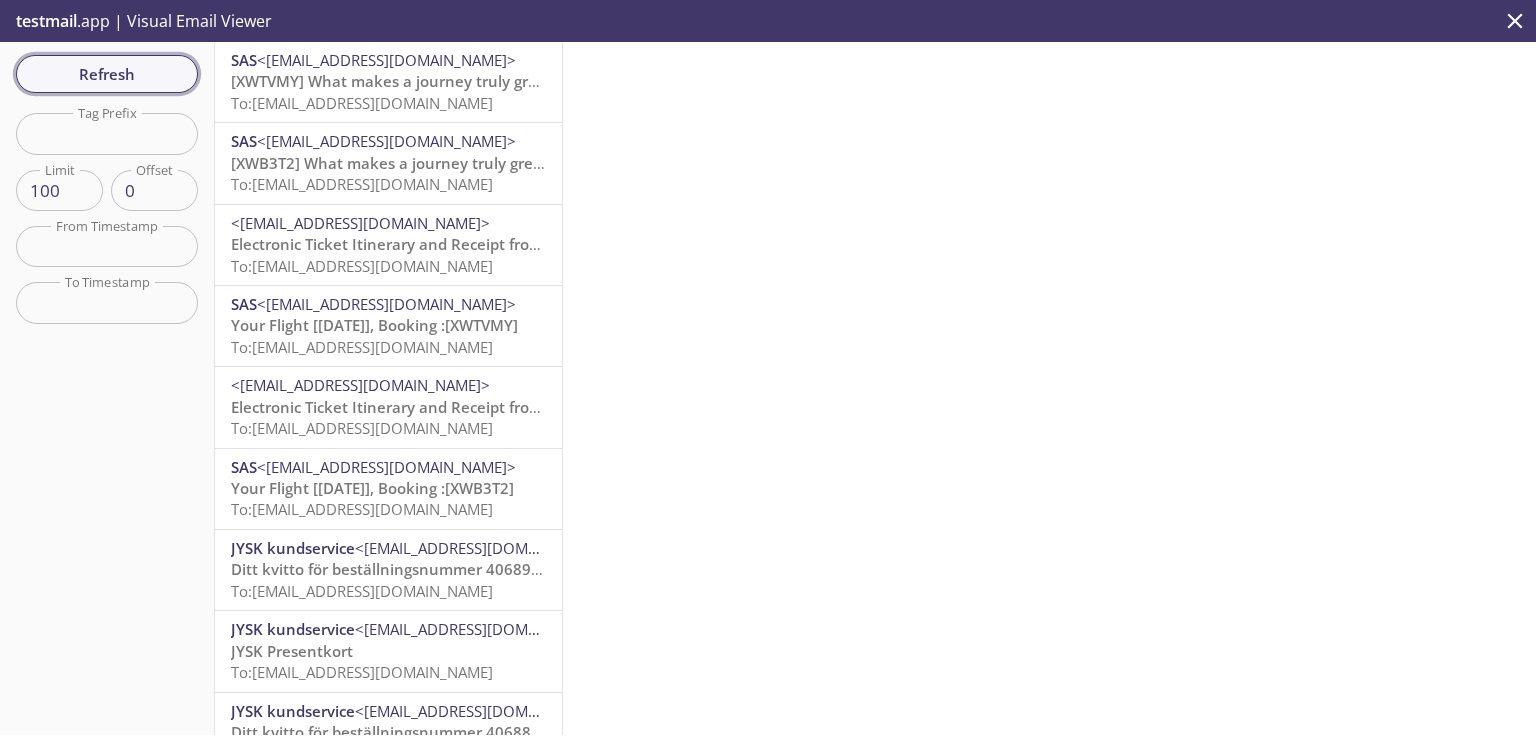 click on "Refresh" at bounding box center [107, 74] 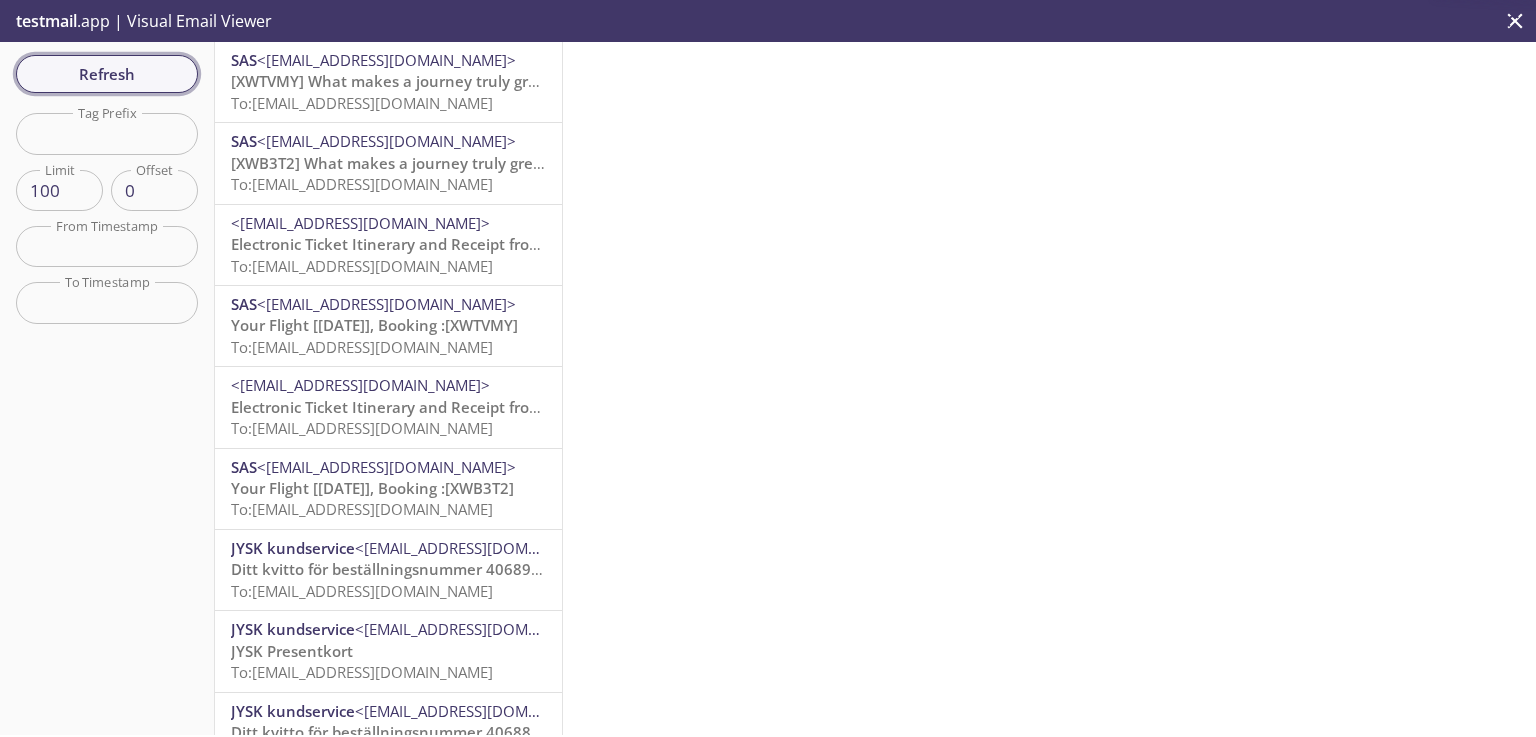 click on "Refresh" at bounding box center (107, 74) 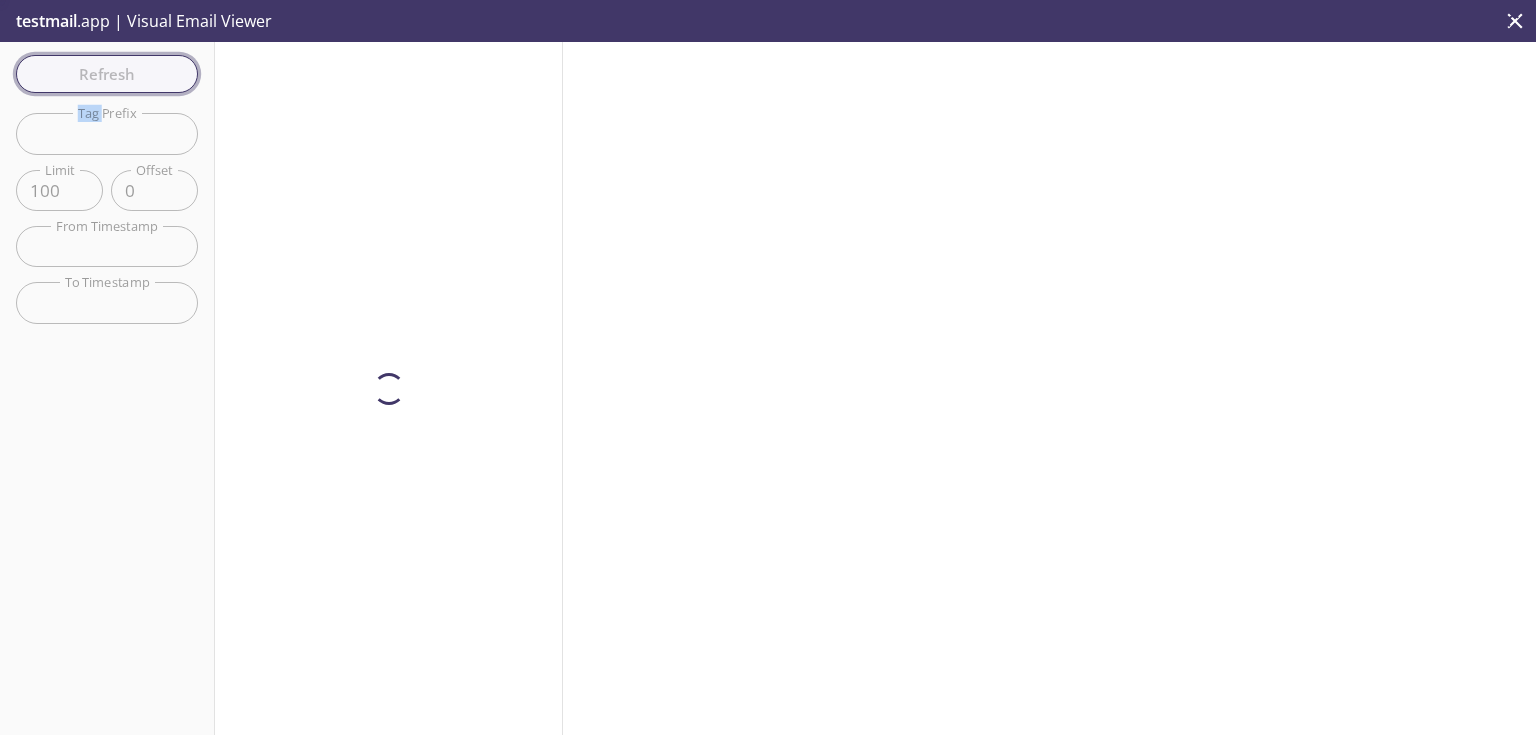 click on "Refresh Filters Tag Prefix Tag Prefix Limit 100 Limit Offset 0 Offset From Timestamp From Timestamp To Timestamp To Timestamp Reset" at bounding box center [107, 388] 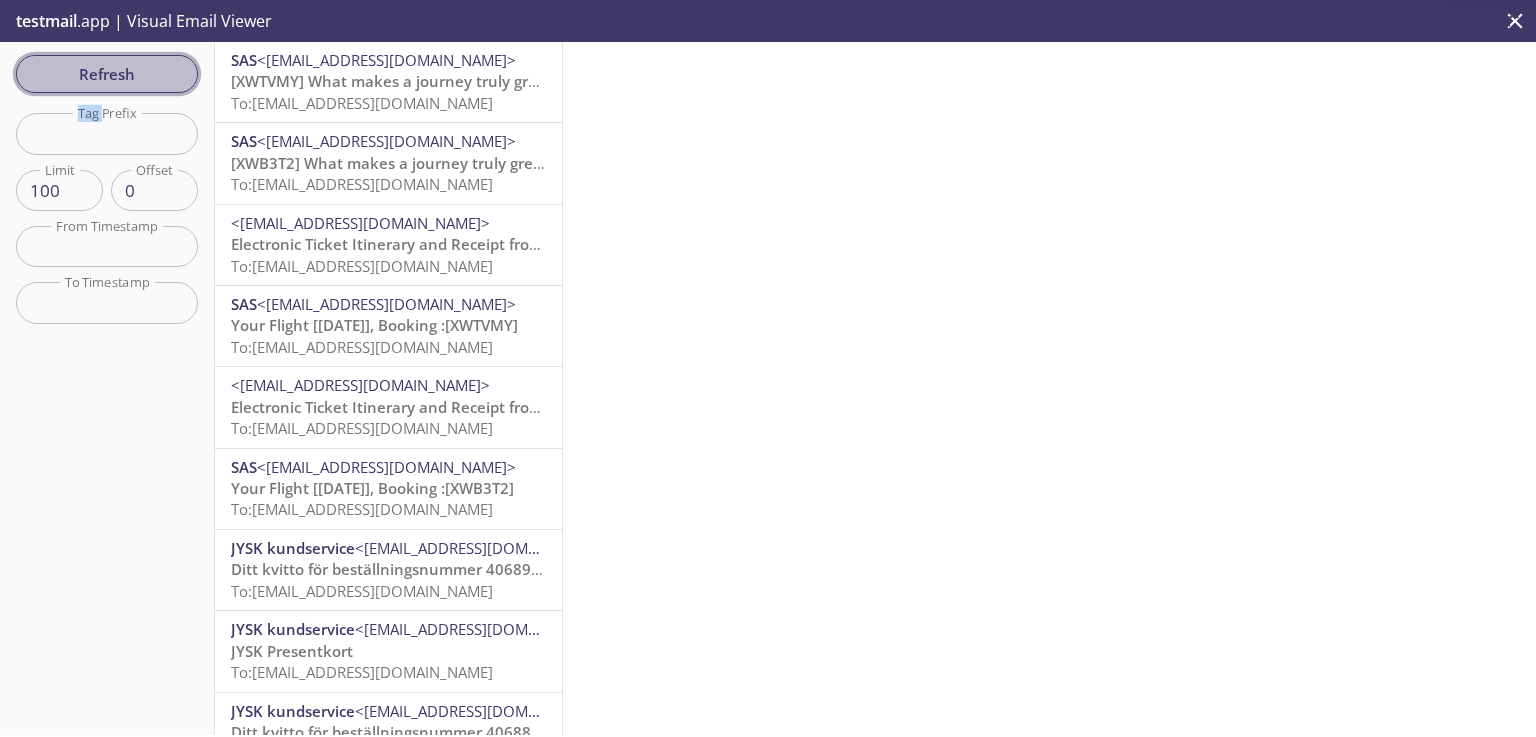 click on "Refresh" at bounding box center (107, 74) 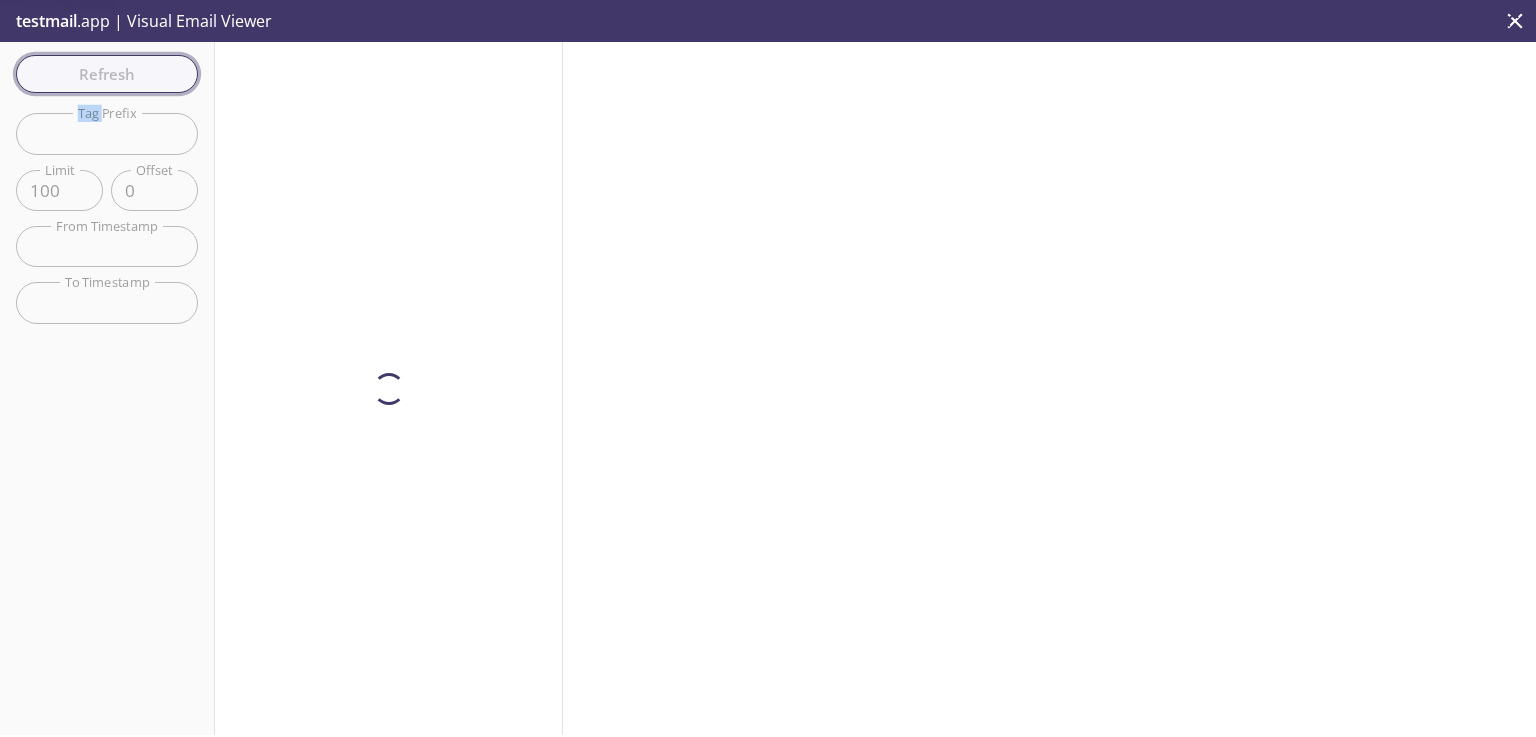 click on "Refresh Filters Tag Prefix Tag Prefix Limit 100 Limit Offset 0 Offset From Timestamp From Timestamp To Timestamp To Timestamp Reset" at bounding box center (107, 388) 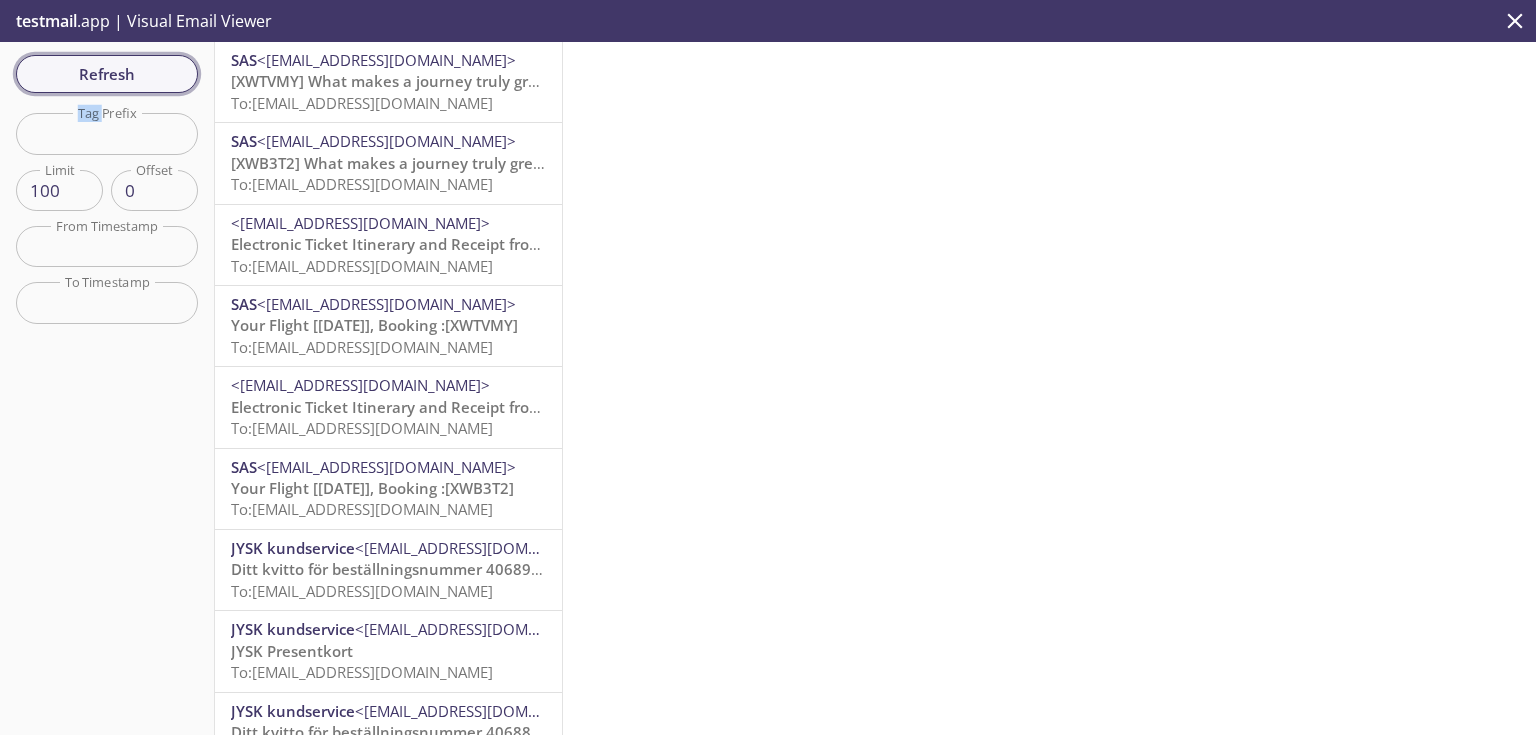click on "Refresh" at bounding box center (107, 74) 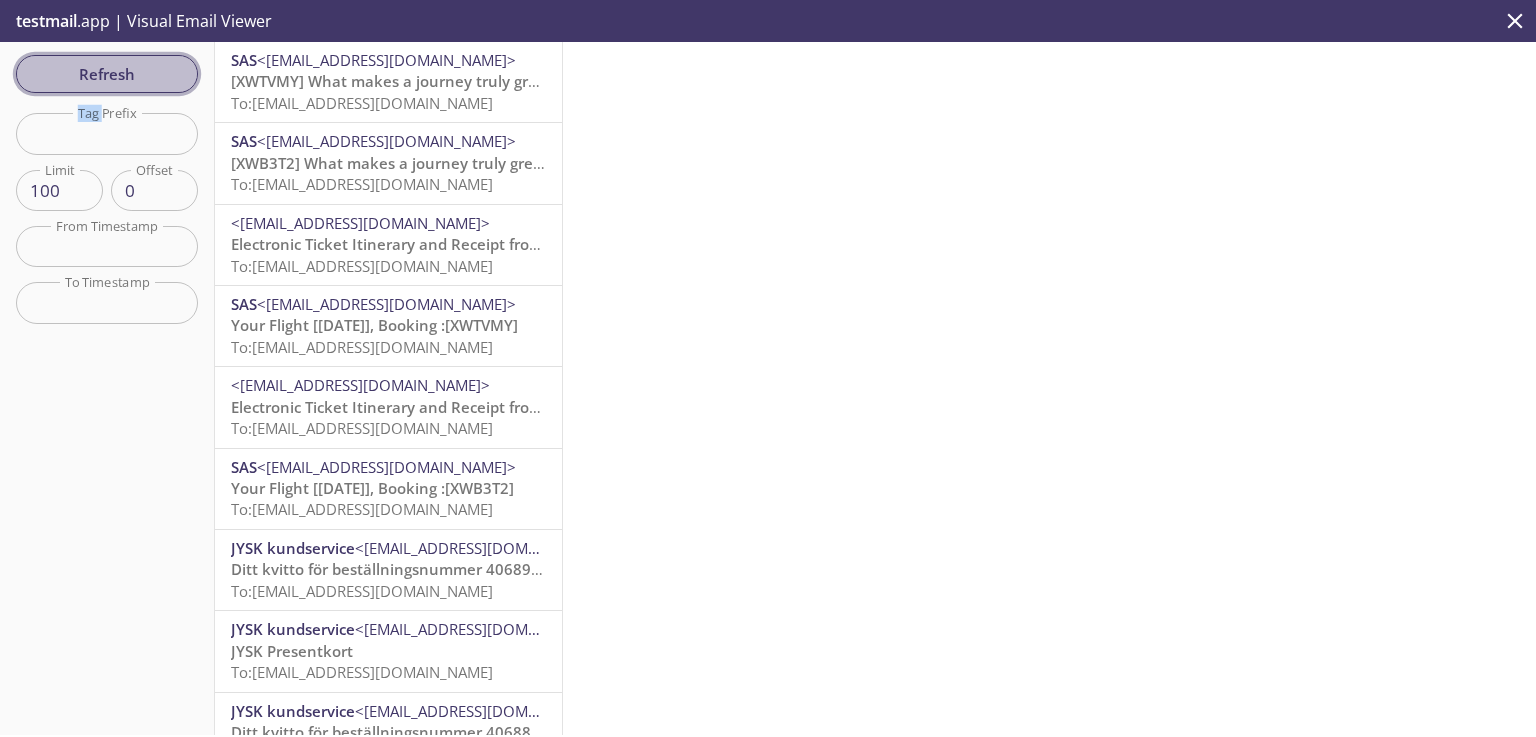 click on "Refresh" at bounding box center [107, 74] 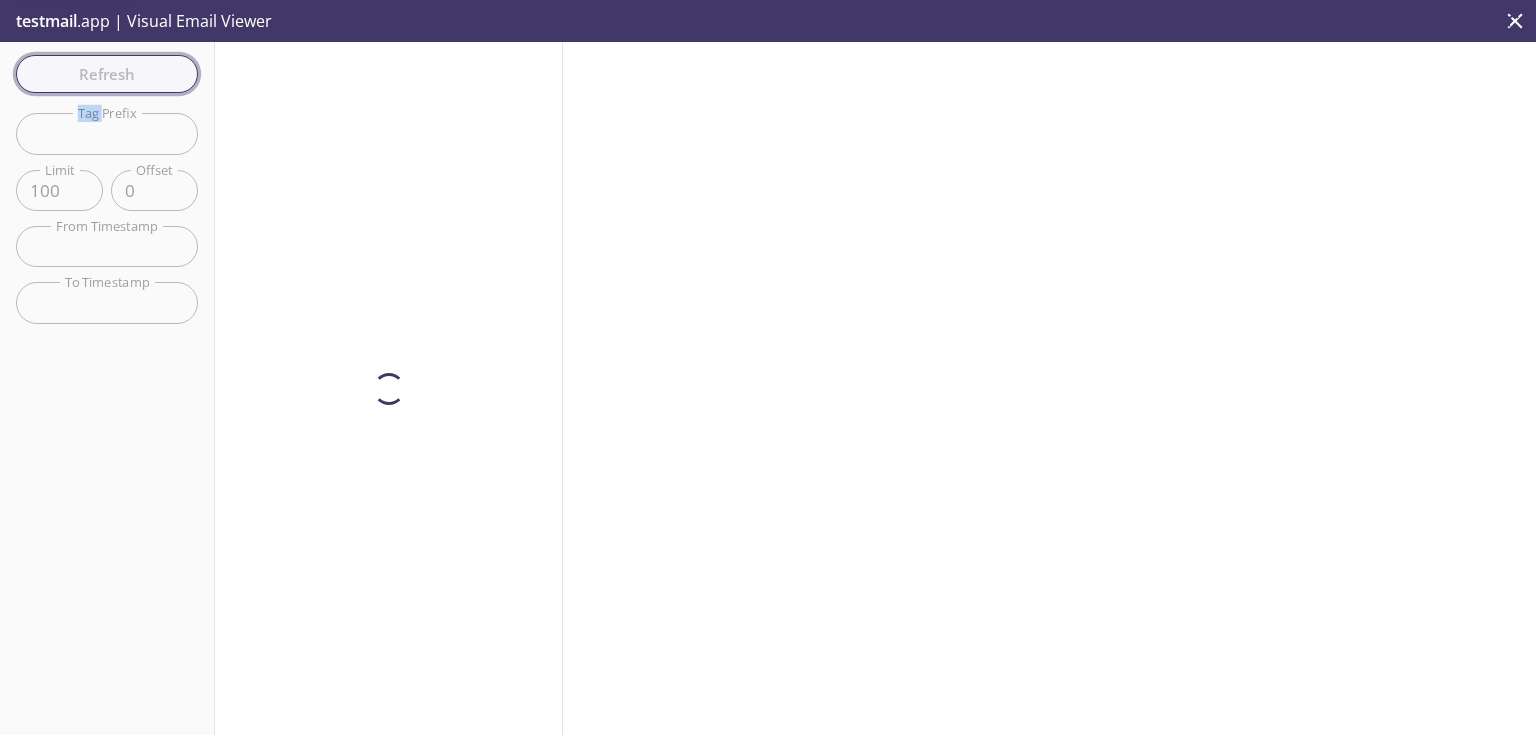 click on "Refresh Filters Tag Prefix Tag Prefix Limit 100 Limit Offset 0 Offset From Timestamp From Timestamp To Timestamp To Timestamp Reset" at bounding box center (107, 388) 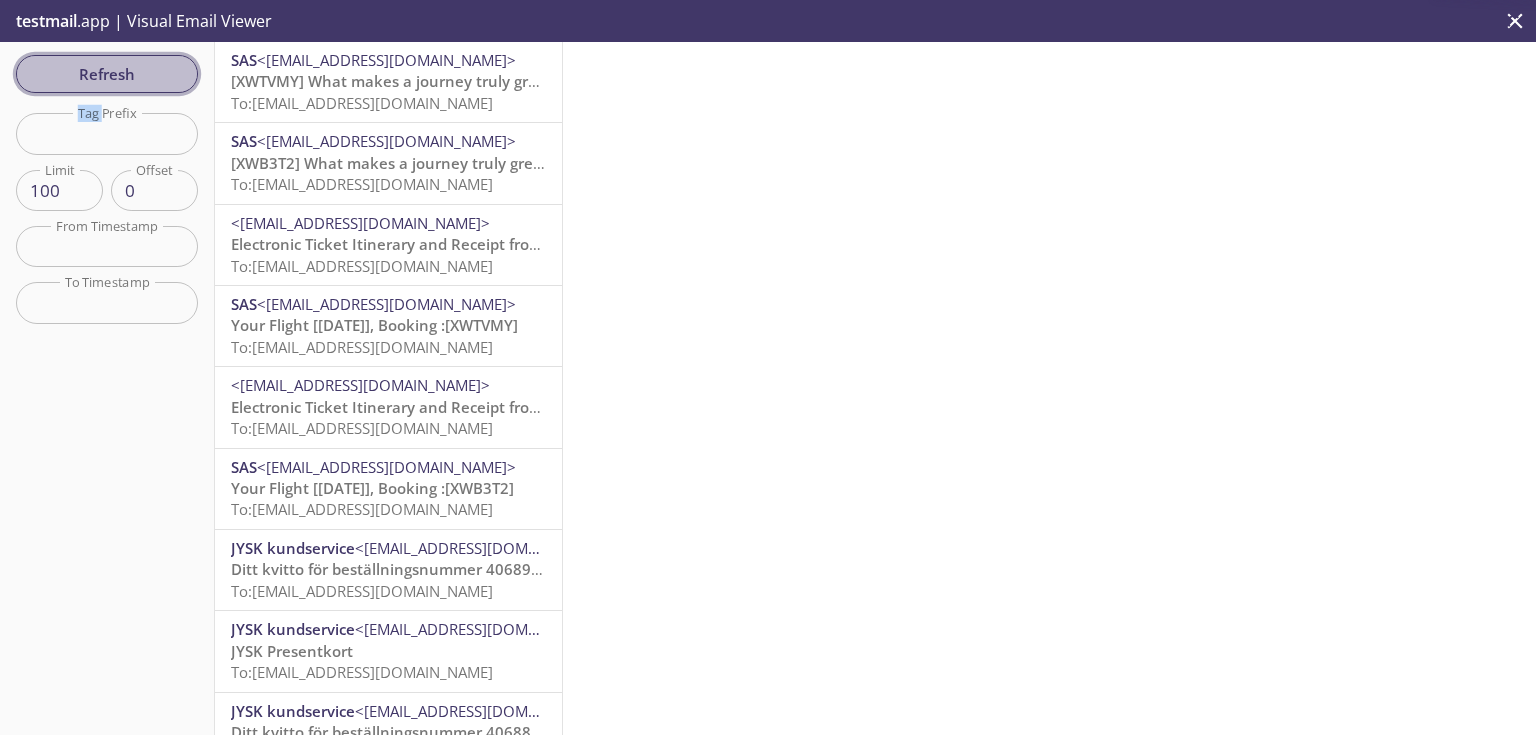 click on "Refresh" at bounding box center [107, 74] 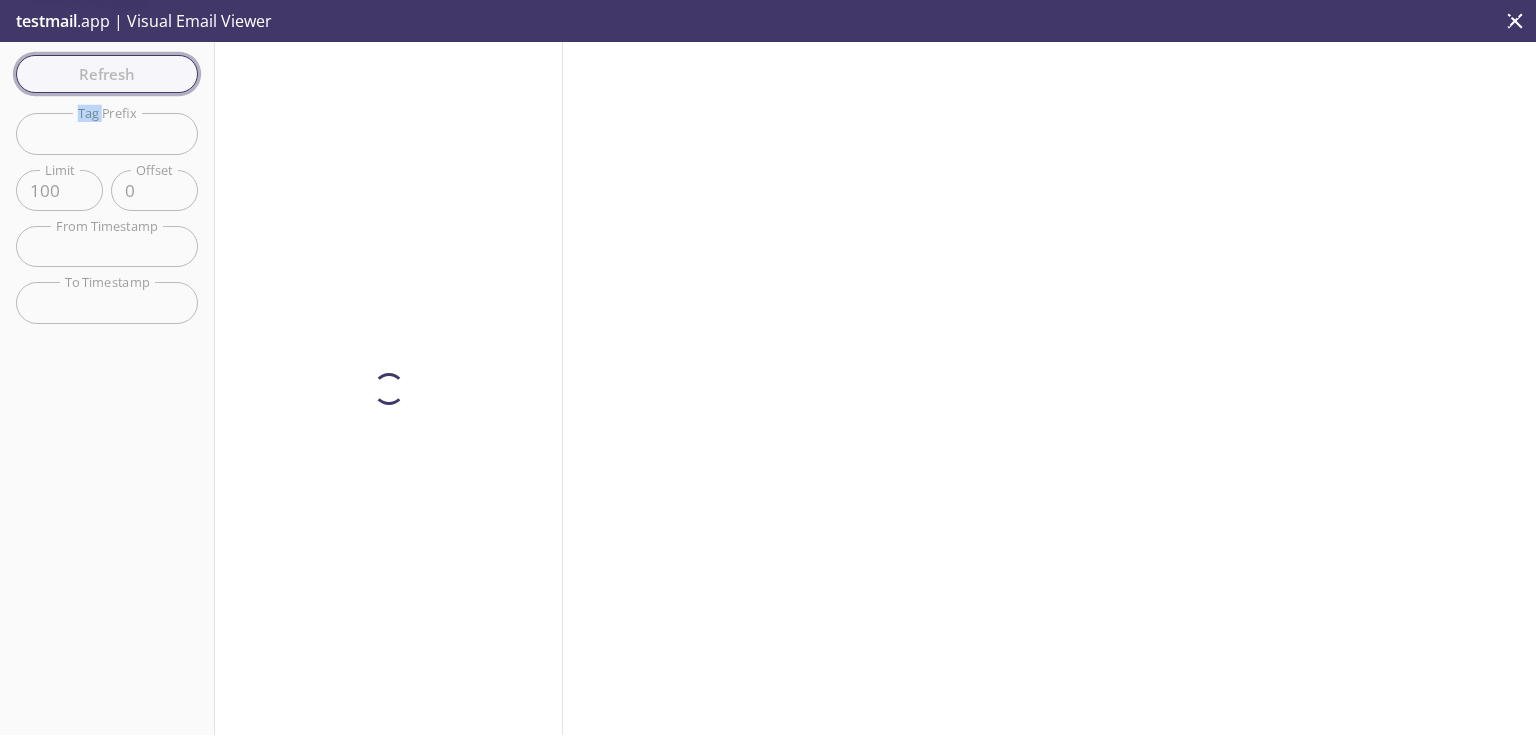 click on "Refresh Filters Tag Prefix Tag Prefix Limit 100 Limit Offset 0 Offset From Timestamp From Timestamp To Timestamp To Timestamp Reset" at bounding box center (107, 388) 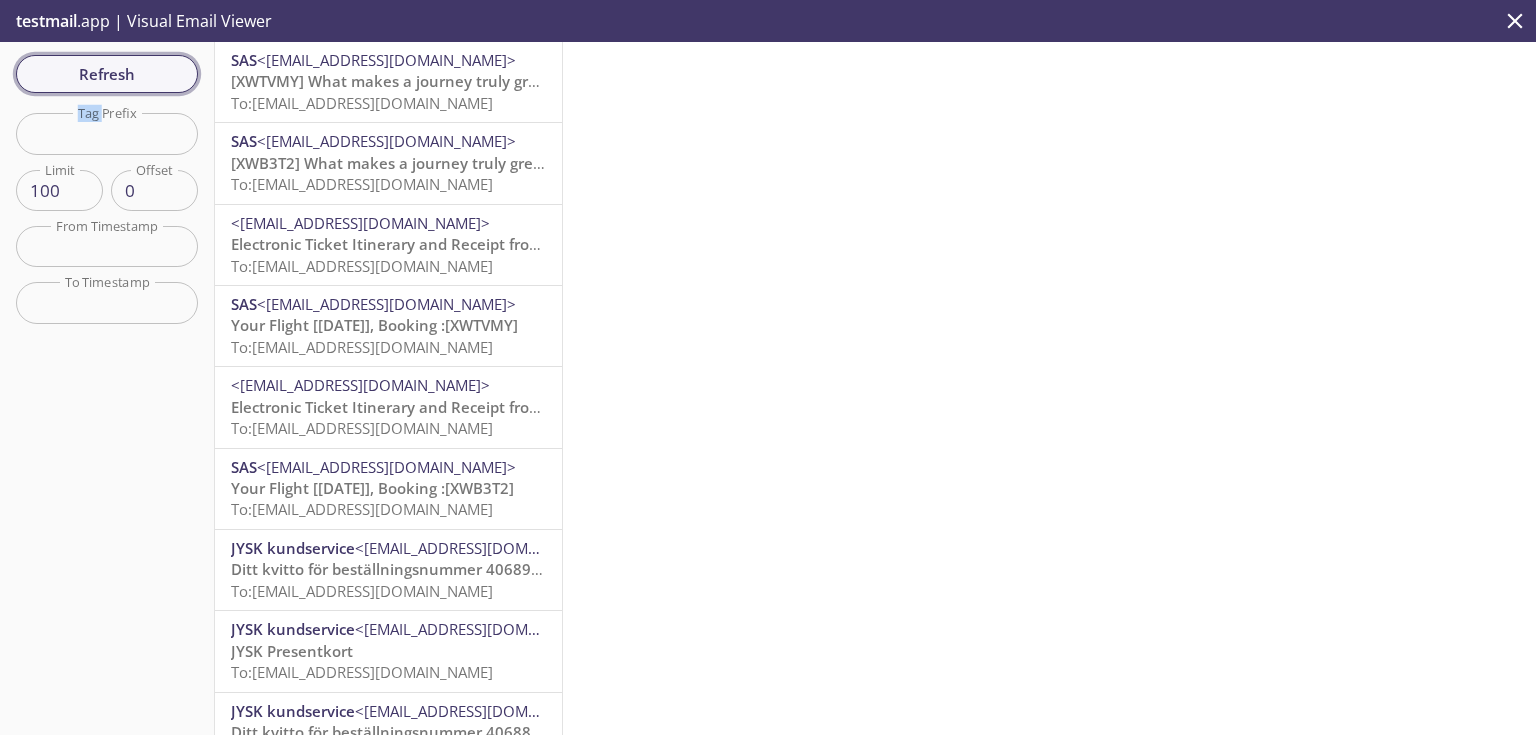 click on "Refresh" at bounding box center [107, 74] 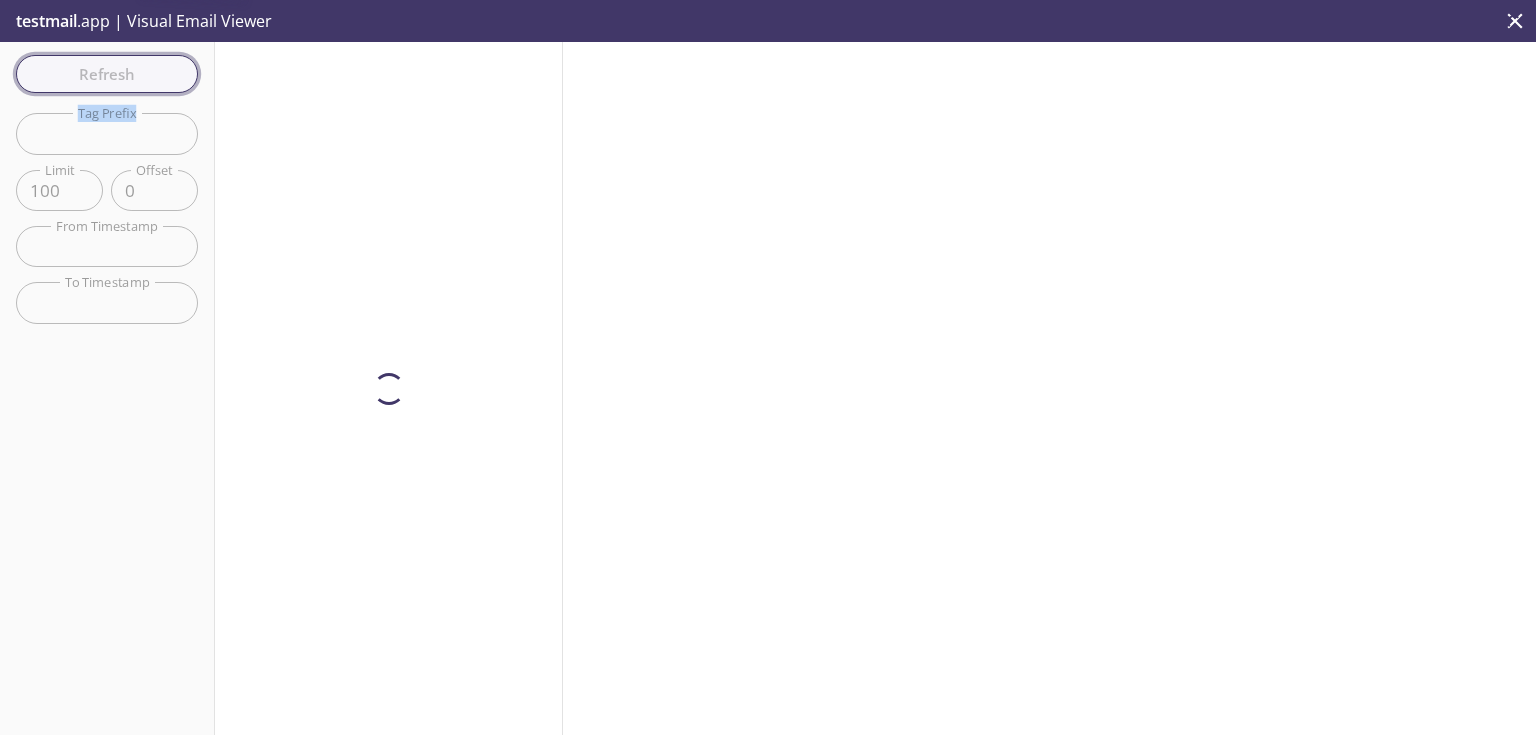 click on "Refresh Filters Tag Prefix Tag Prefix Limit 100 Limit Offset 0 Offset From Timestamp From Timestamp To Timestamp To Timestamp Reset" at bounding box center [107, 388] 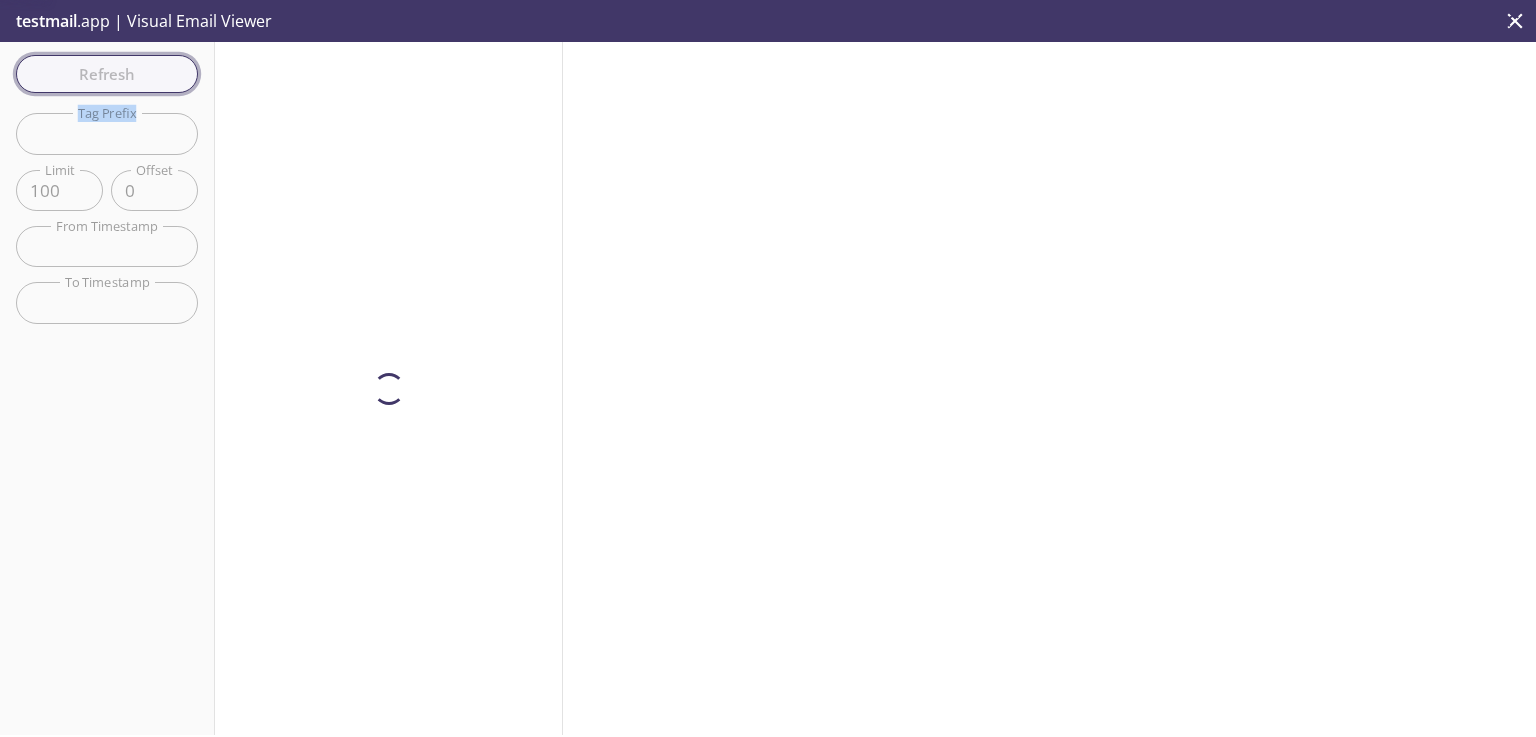 click on "Refresh Filters Tag Prefix Tag Prefix Limit 100 Limit Offset 0 Offset From Timestamp From Timestamp To Timestamp To Timestamp Reset" at bounding box center [107, 388] 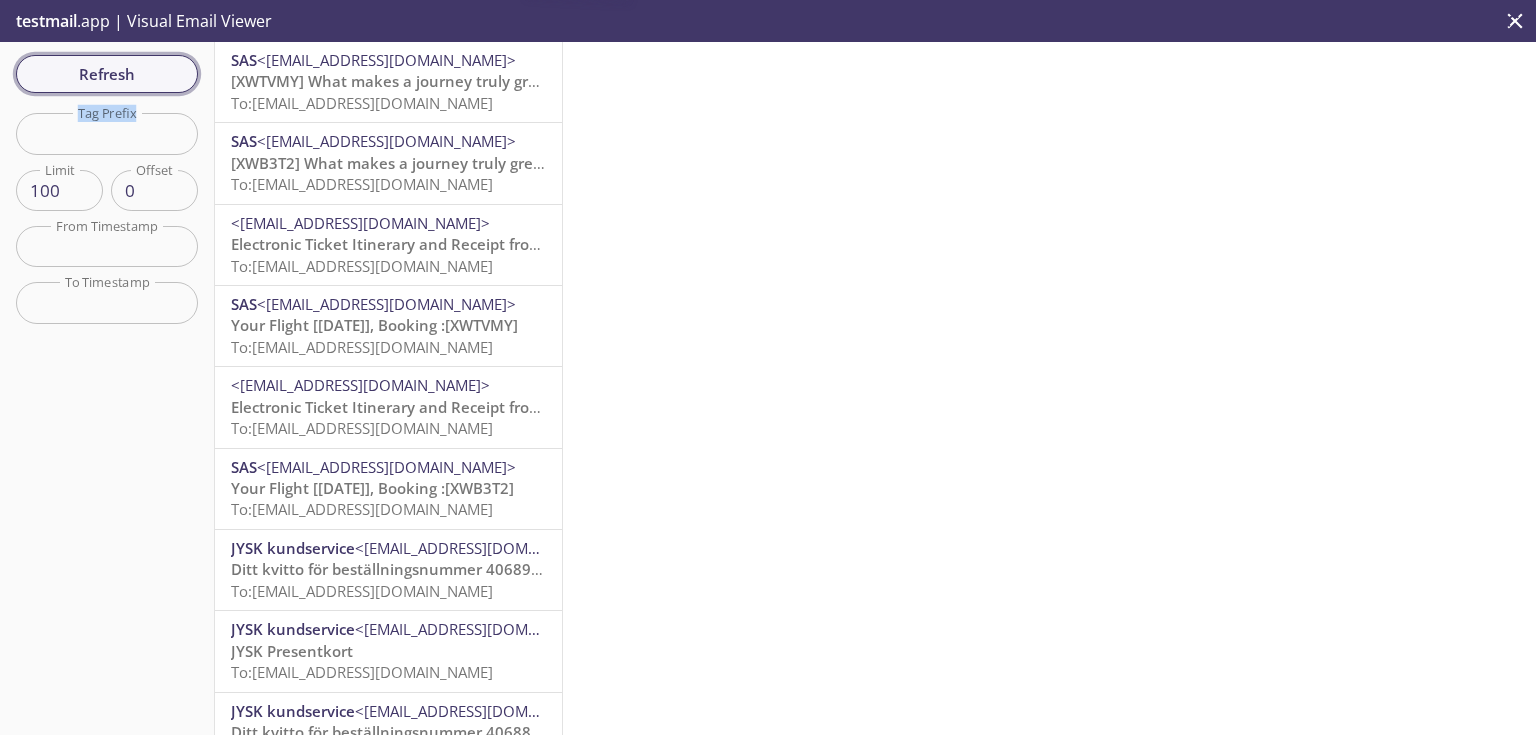 click on "Refresh" at bounding box center [107, 74] 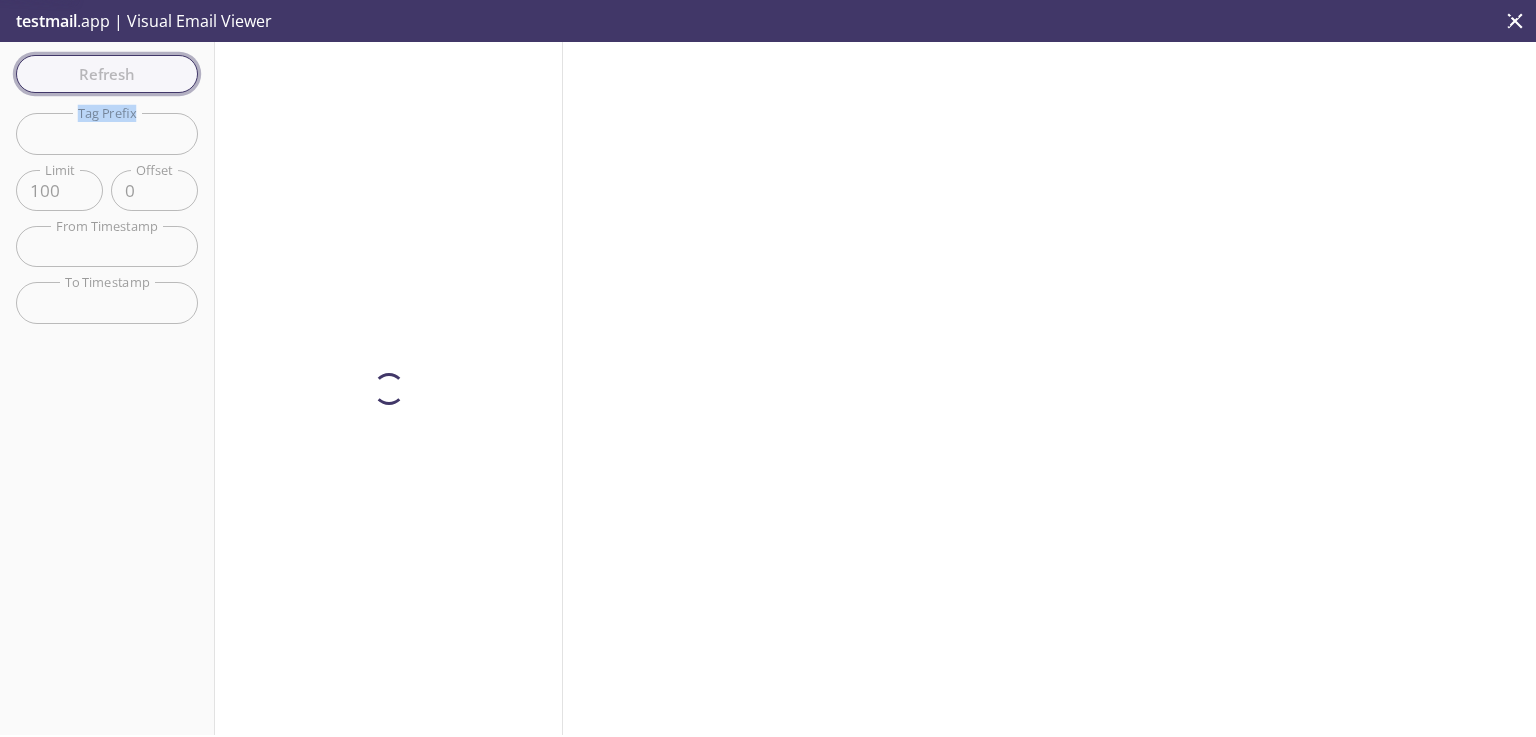 click on "Refresh Filters Tag Prefix Tag Prefix Limit 100 Limit Offset 0 Offset From Timestamp From Timestamp To Timestamp To Timestamp Reset" at bounding box center [107, 388] 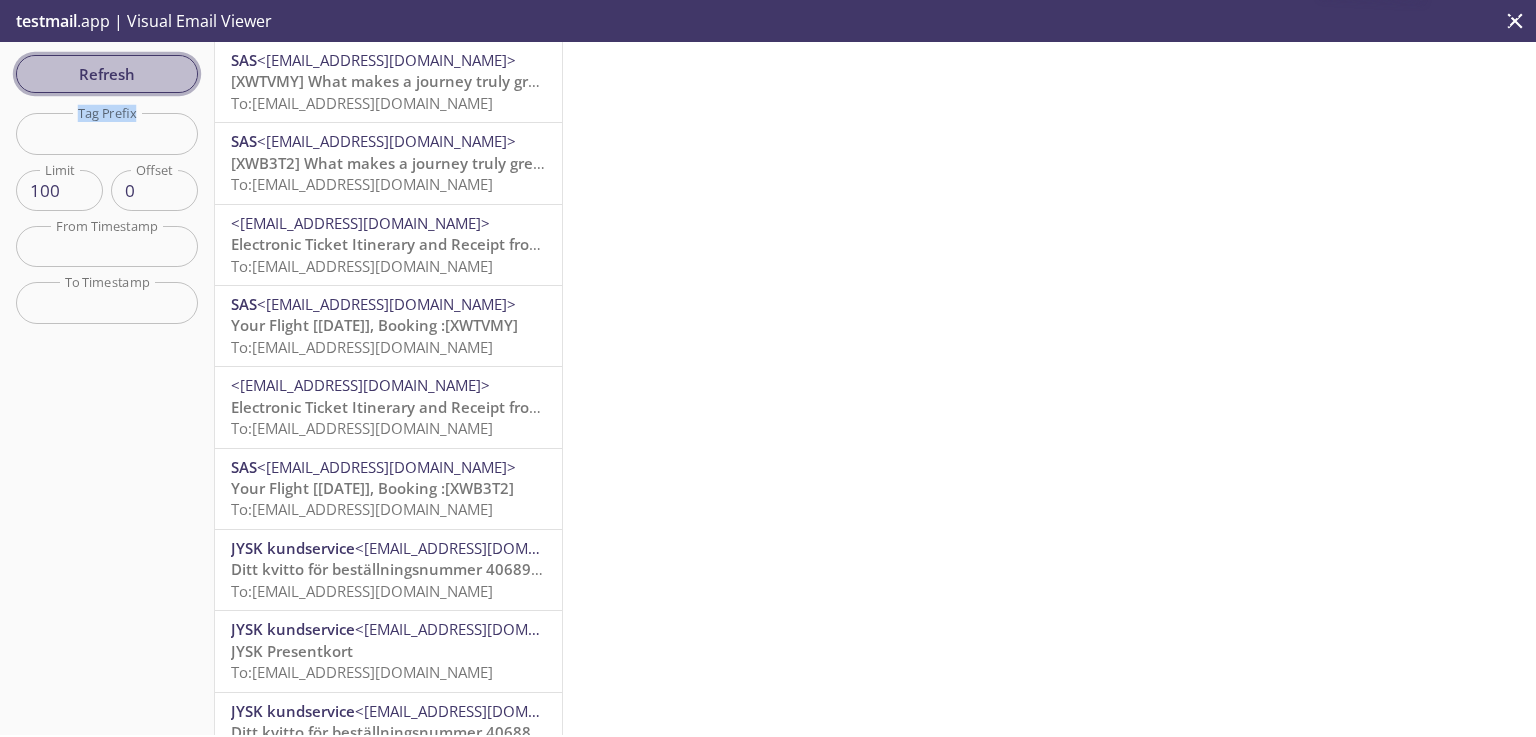 click on "Refresh" at bounding box center (107, 74) 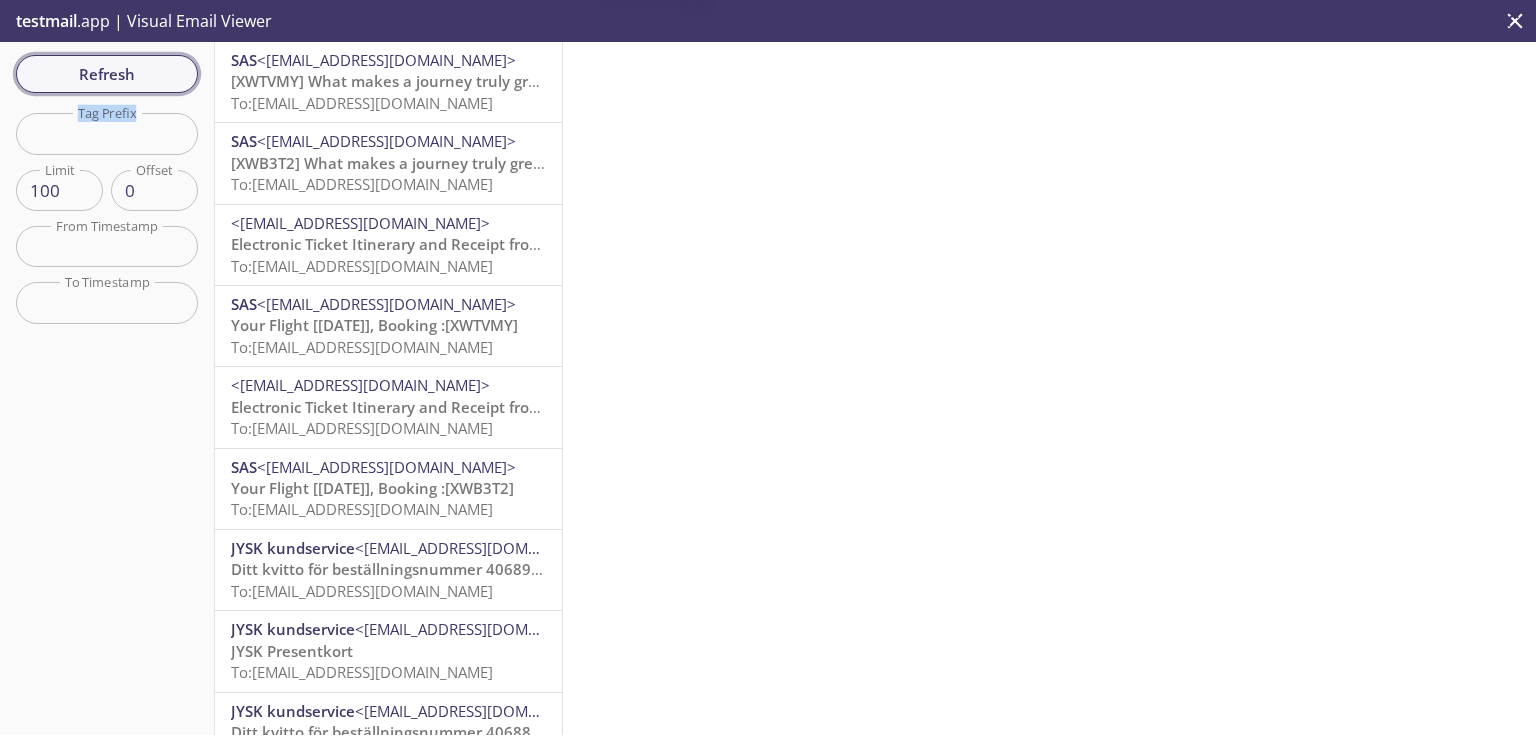 click on "Refresh" at bounding box center [107, 74] 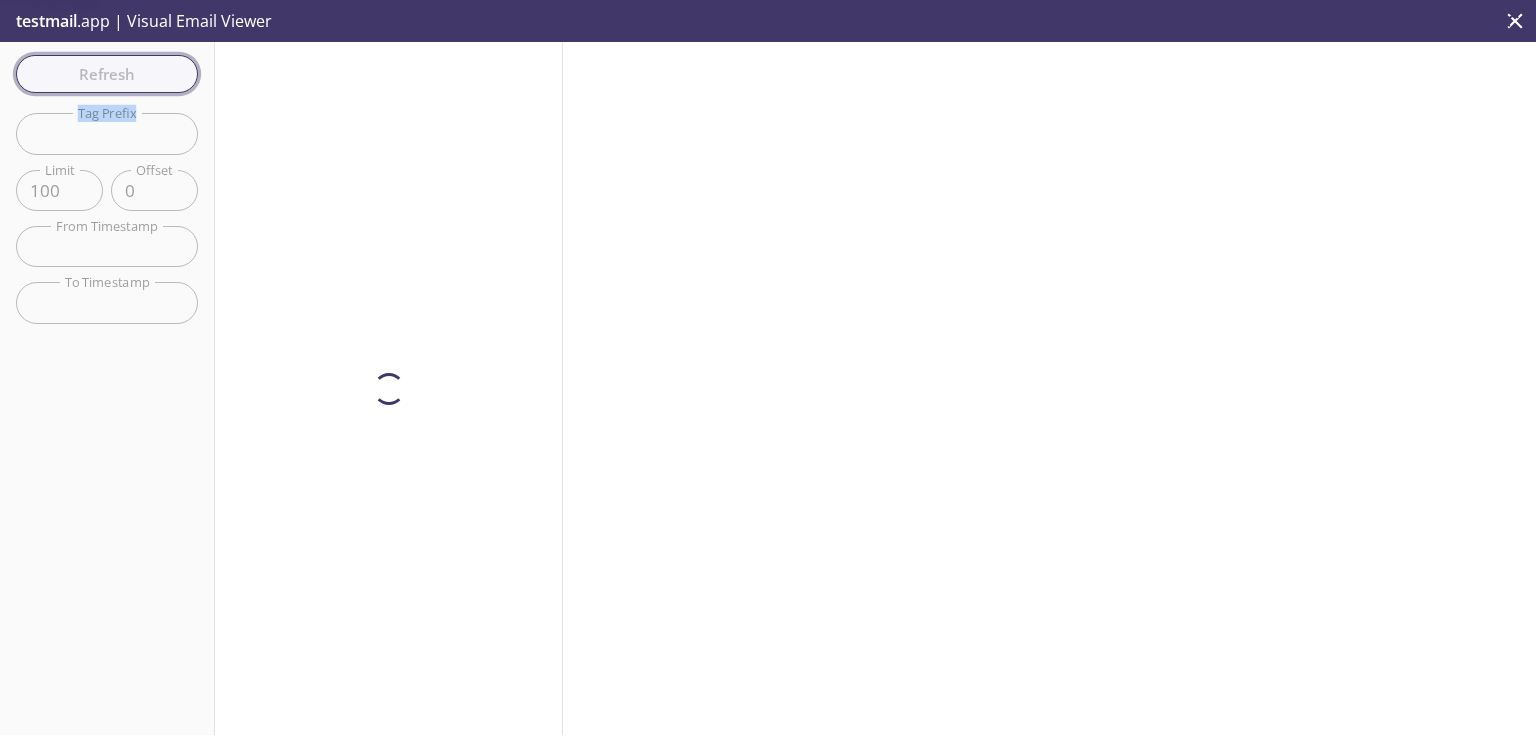 click on "Refresh Filters Tag Prefix Tag Prefix Limit 100 Limit Offset 0 Offset From Timestamp From Timestamp To Timestamp To Timestamp Reset" at bounding box center [107, 388] 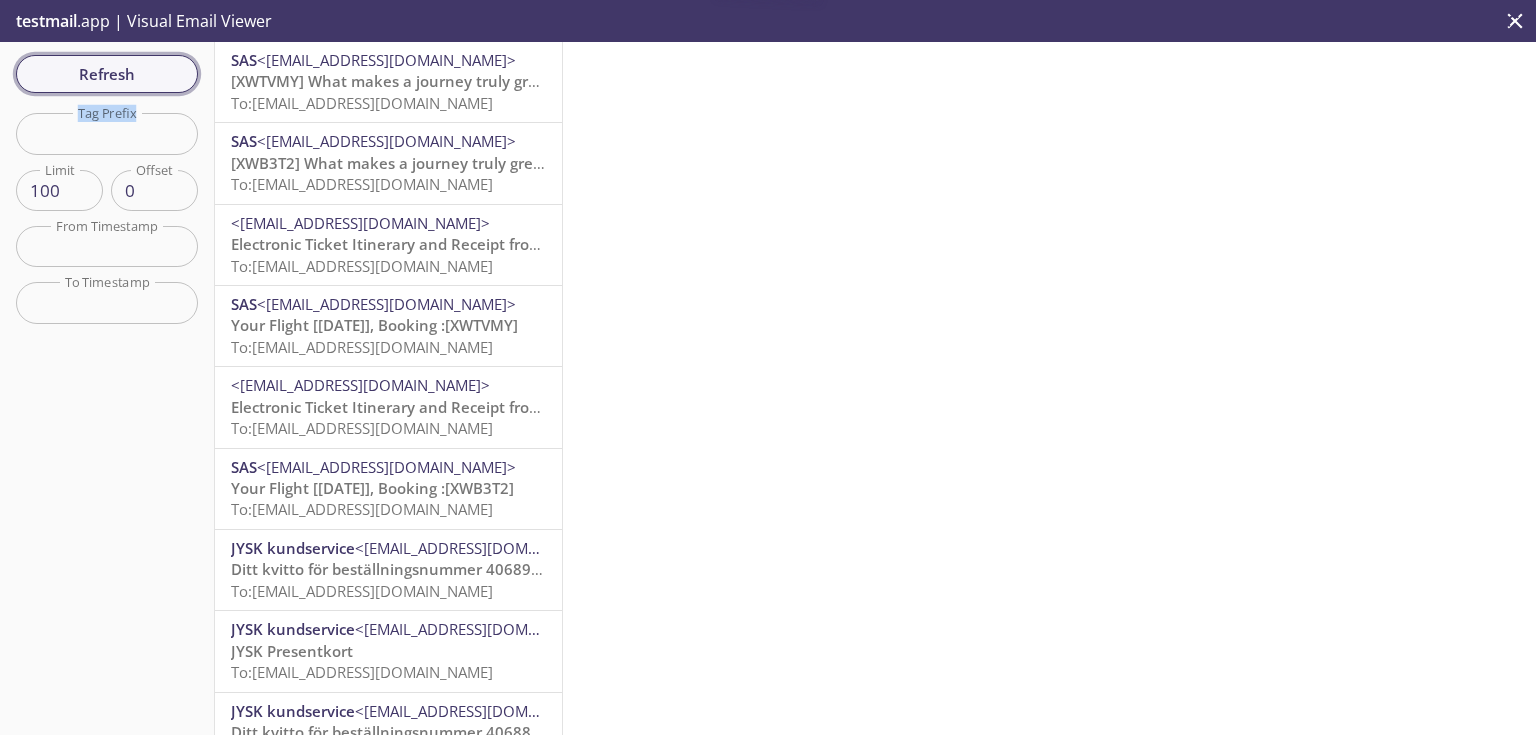click on "Refresh" at bounding box center [107, 74] 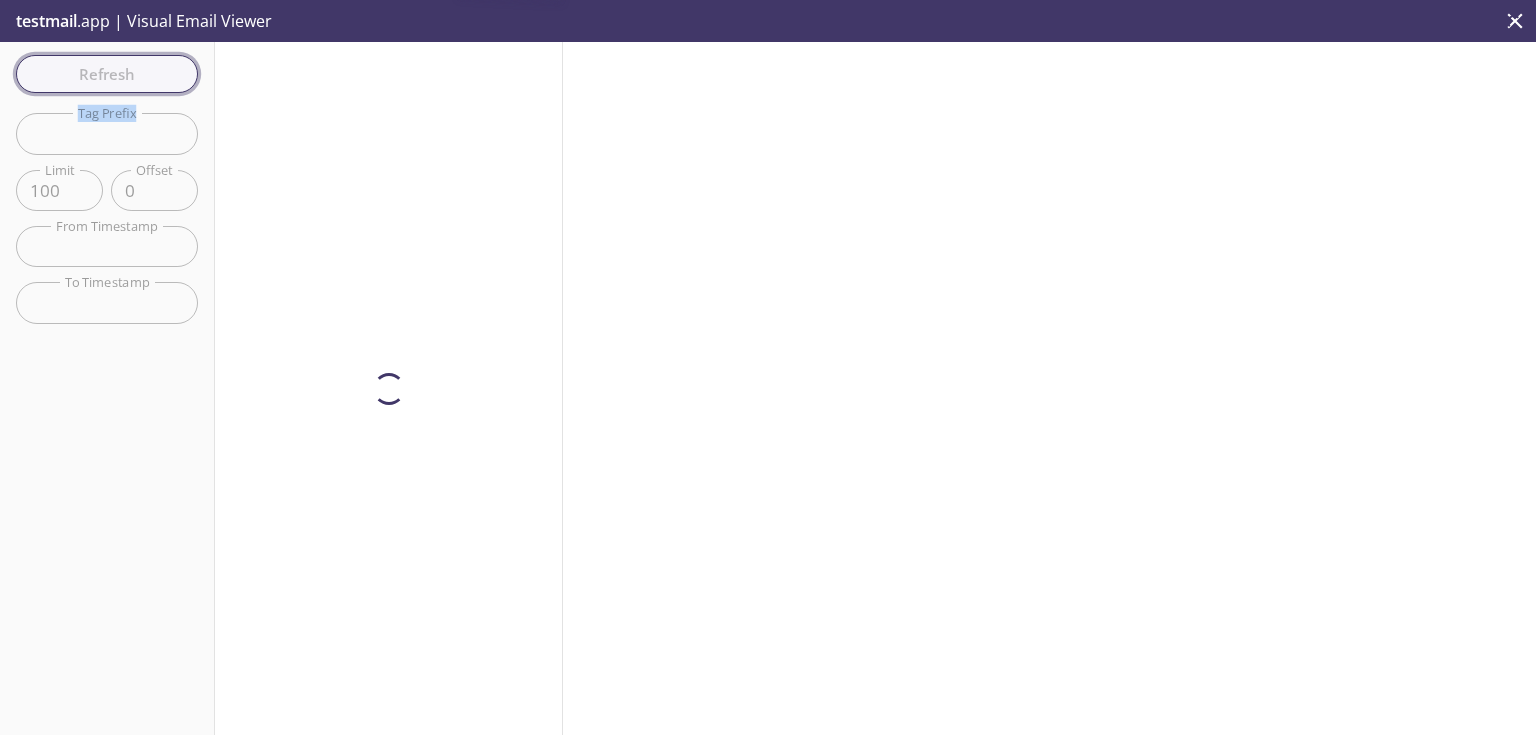 click on "Refresh Filters Tag Prefix Tag Prefix Limit 100 Limit Offset 0 Offset From Timestamp From Timestamp To Timestamp To Timestamp Reset" at bounding box center [107, 388] 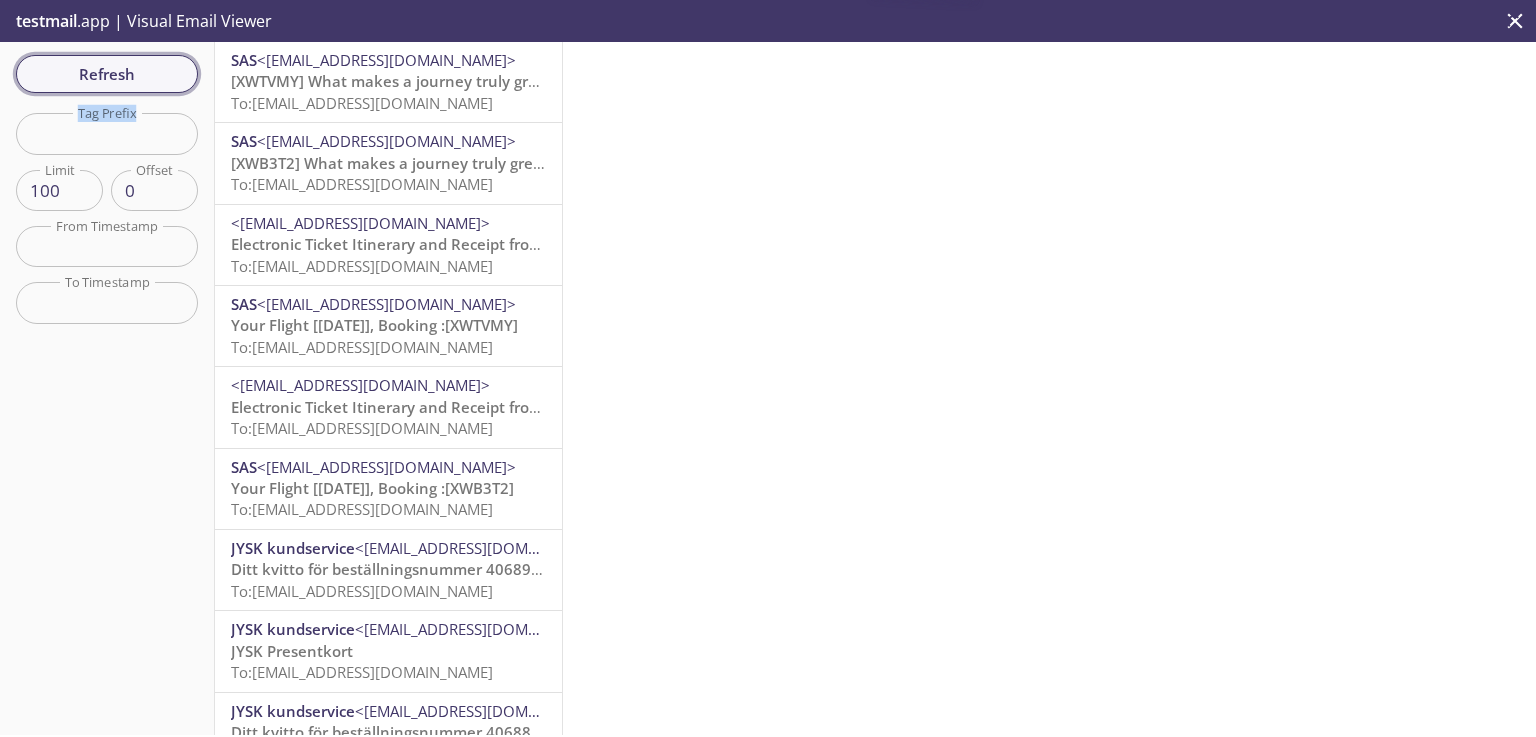 click on "Refresh Filters Tag Prefix Tag Prefix Limit 100 Limit Offset 0 Offset From Timestamp From Timestamp To Timestamp To Timestamp Reset" at bounding box center (107, 388) 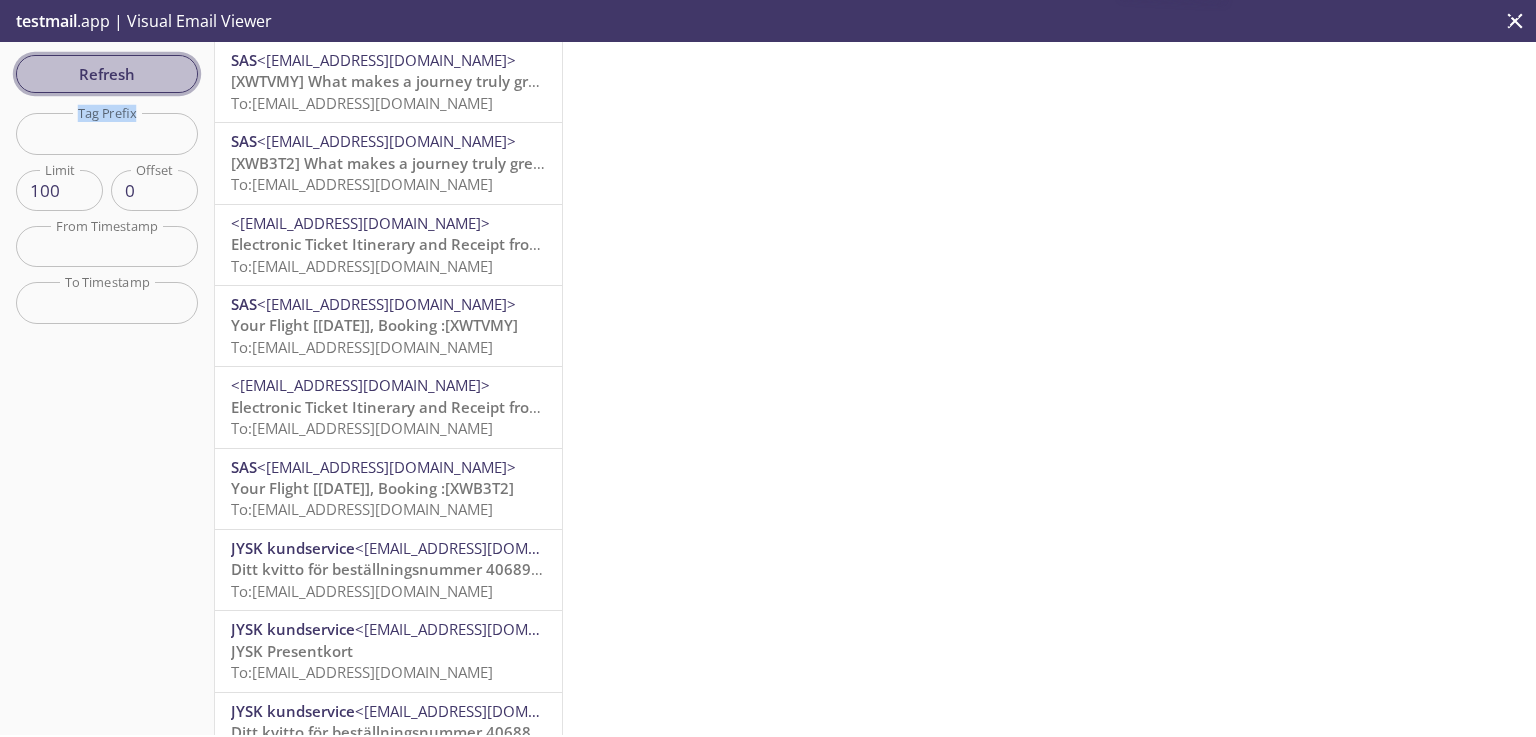 click on "Refresh" at bounding box center [107, 74] 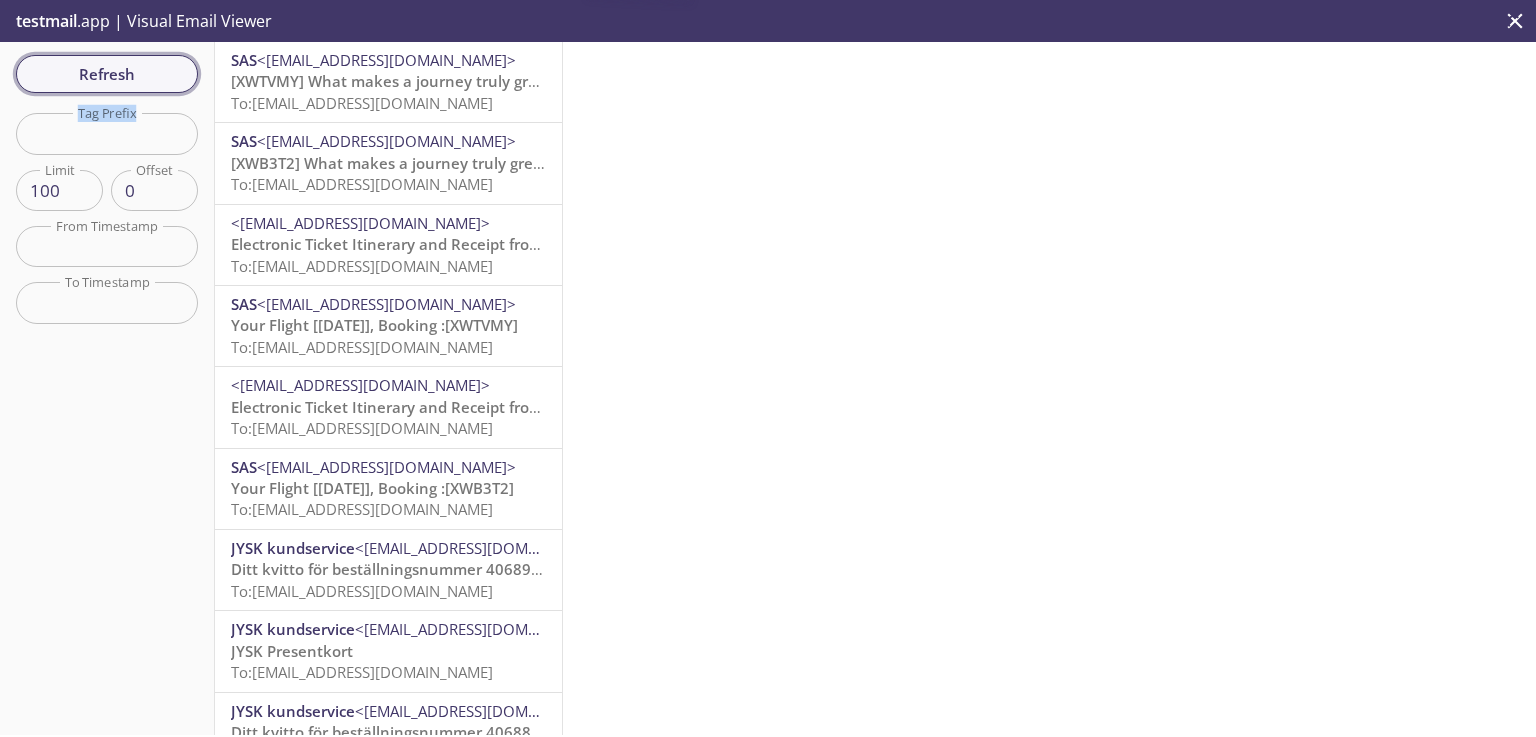 click on "Refresh Filters Tag Prefix Tag Prefix Limit 100 Limit Offset 0 Offset From Timestamp From Timestamp To Timestamp To Timestamp Reset" at bounding box center (107, 388) 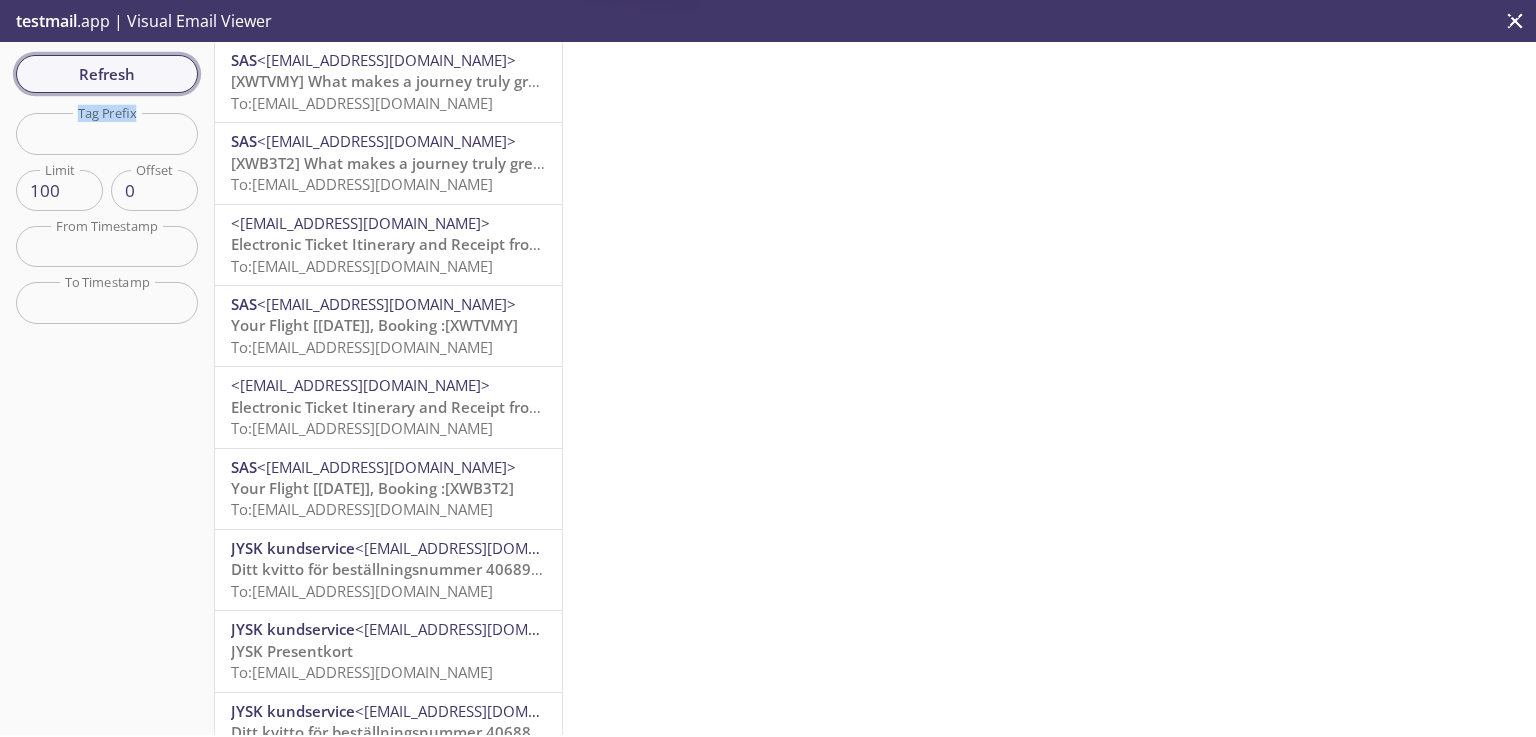 click on "Refresh" at bounding box center (107, 74) 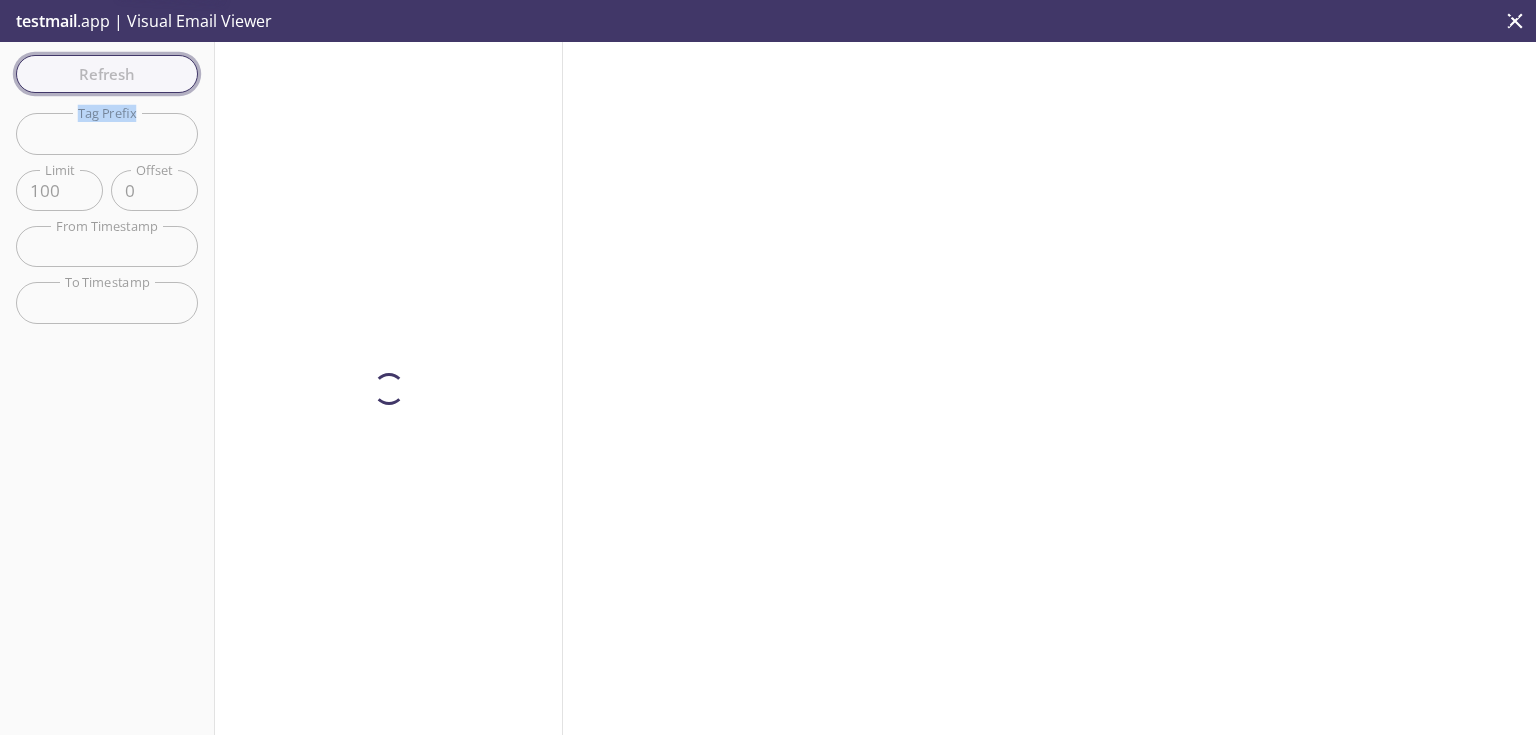 click on "Refresh Filters Tag Prefix Tag Prefix Limit 100 Limit Offset 0 Offset From Timestamp From Timestamp To Timestamp To Timestamp Reset" at bounding box center [107, 388] 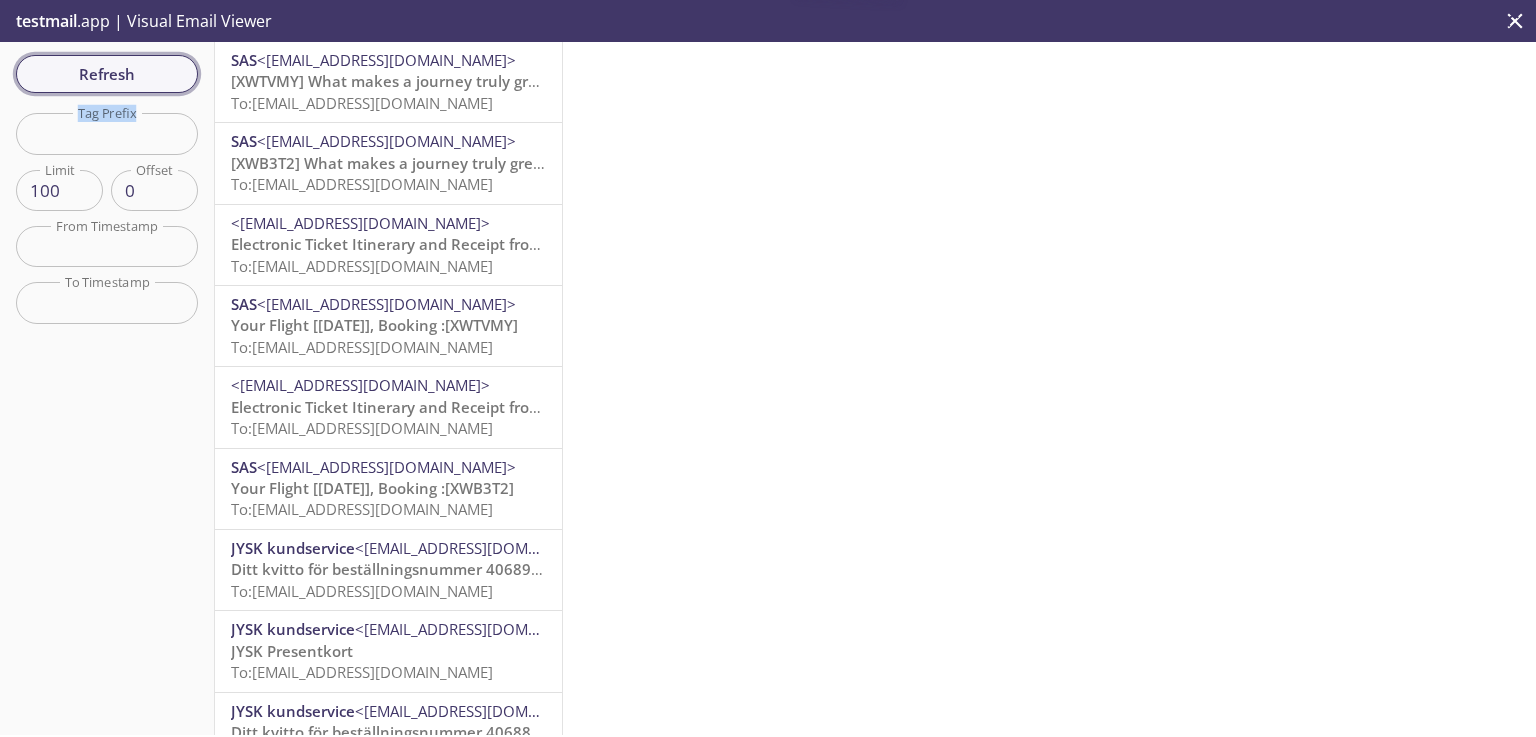 click on "Refresh" at bounding box center (107, 74) 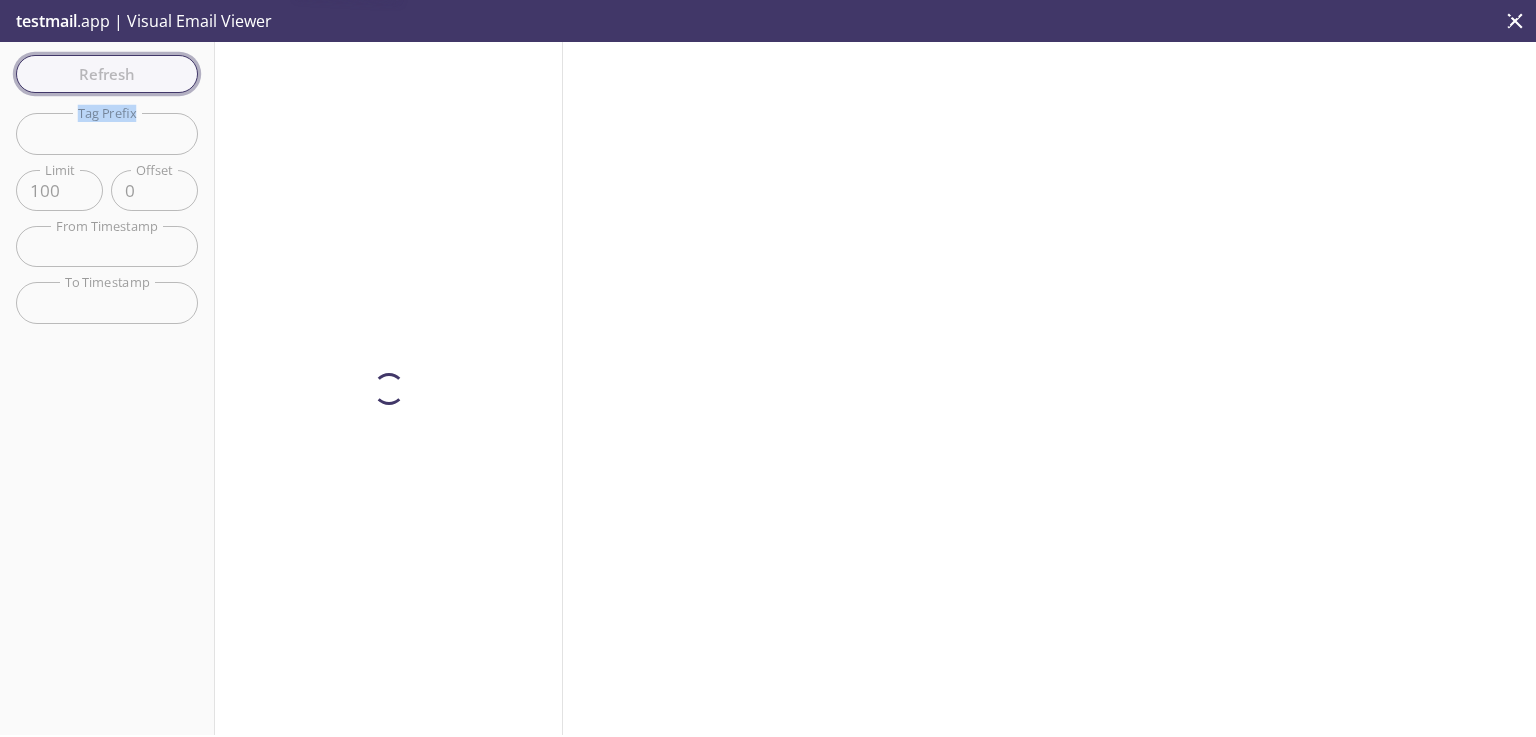 click on "Refresh Filters Tag Prefix Tag Prefix Limit 100 Limit Offset 0 Offset From Timestamp From Timestamp To Timestamp To Timestamp Reset" at bounding box center [107, 388] 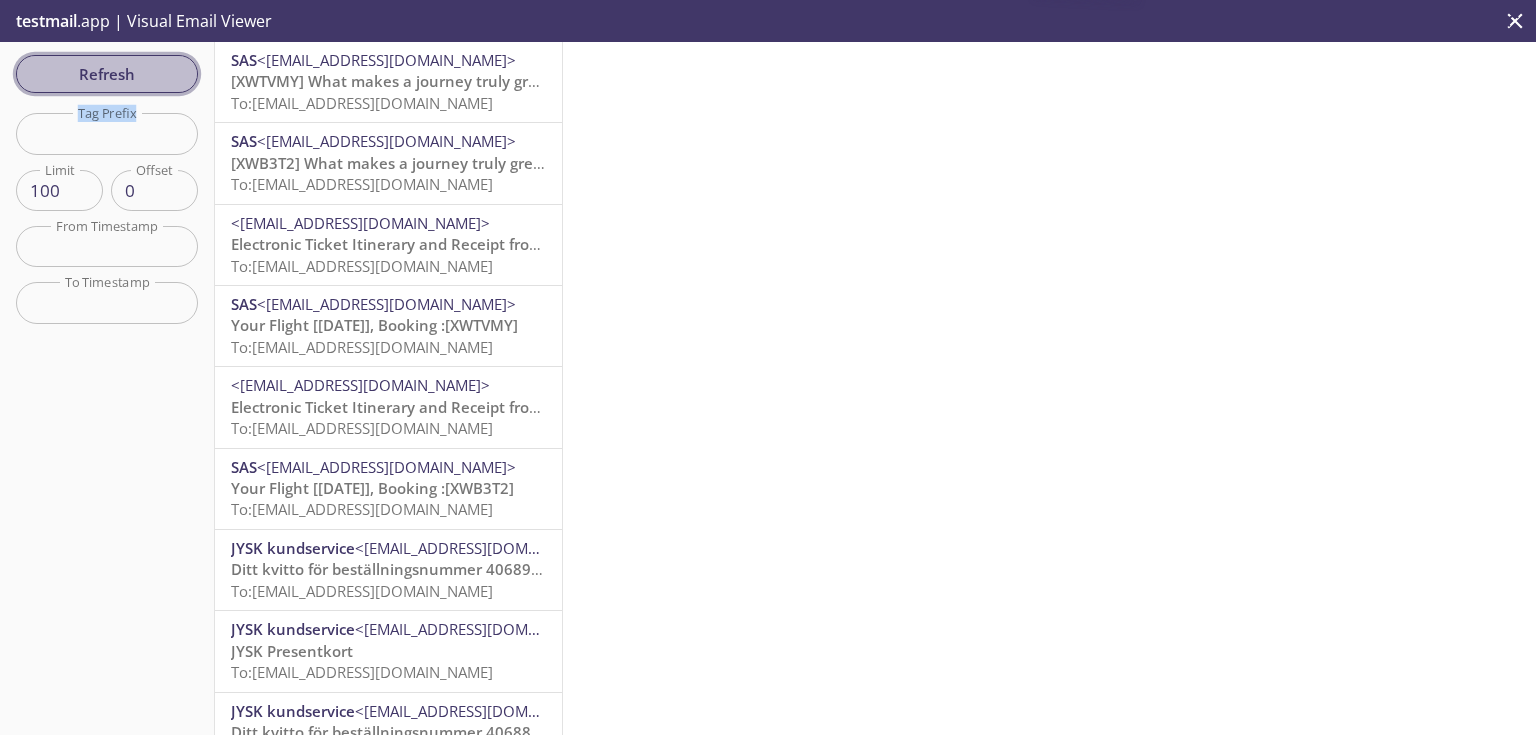 click on "Refresh" at bounding box center (107, 74) 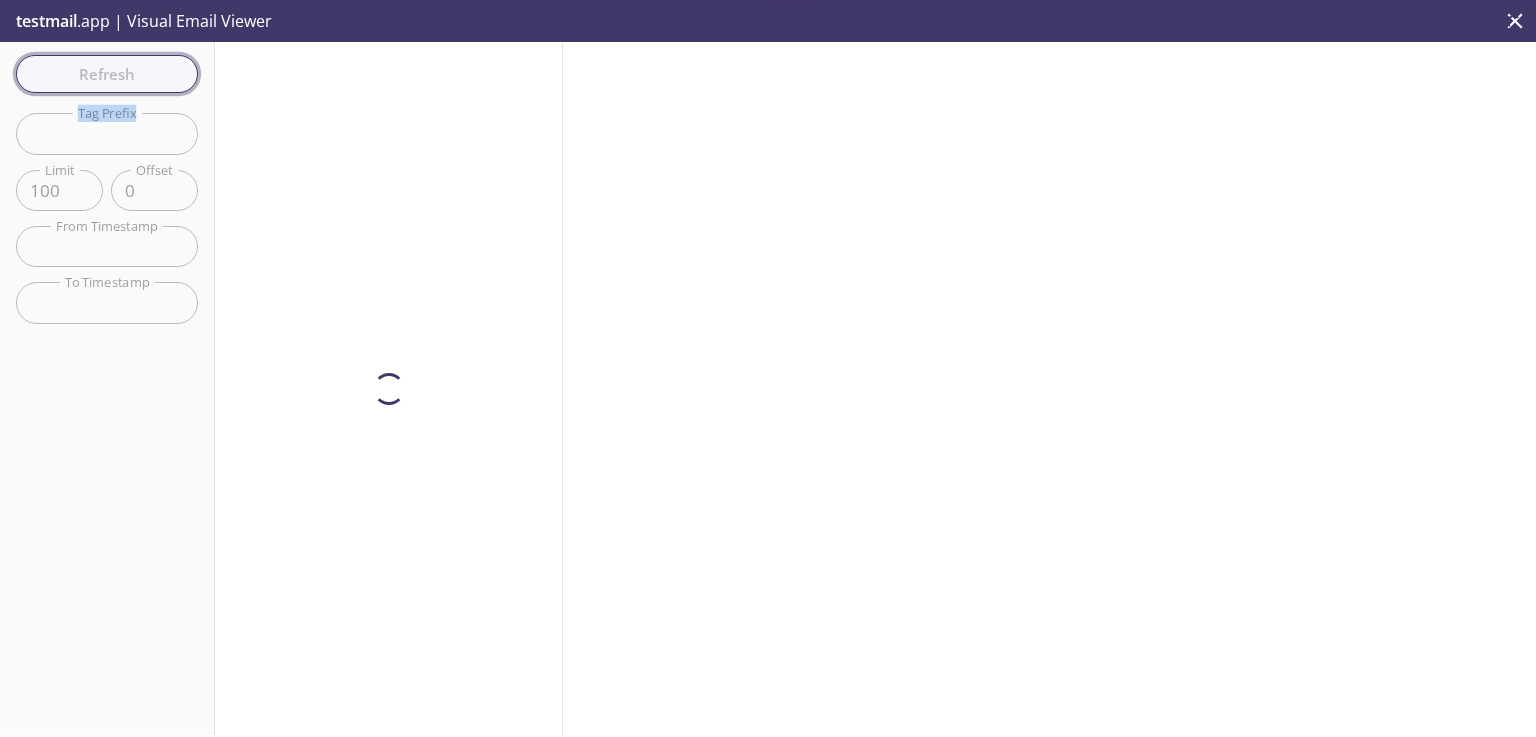 click on "Refresh Filters Tag Prefix Tag Prefix Limit 100 Limit Offset 0 Offset From Timestamp From Timestamp To Timestamp To Timestamp Reset" at bounding box center (107, 388) 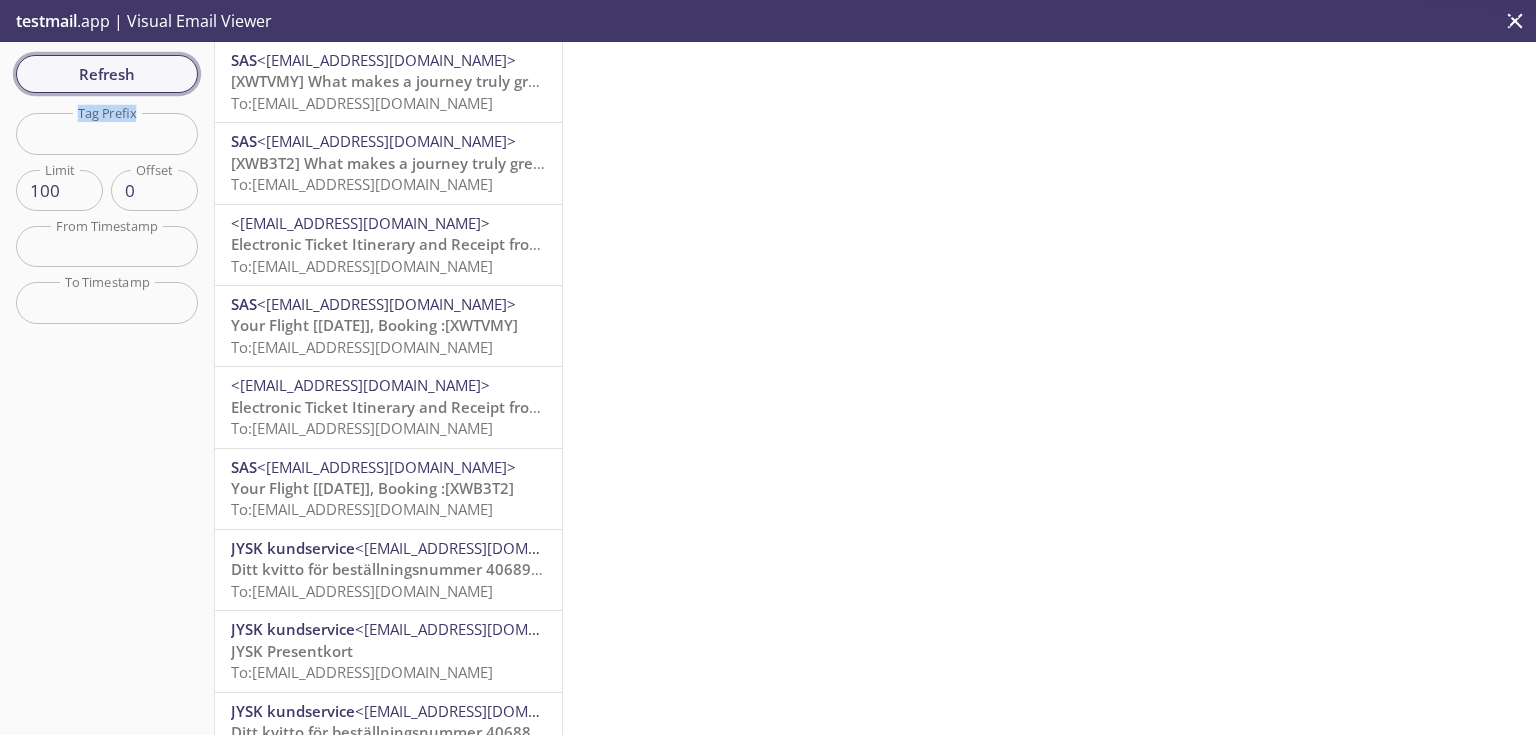 click on "Refresh" at bounding box center [107, 74] 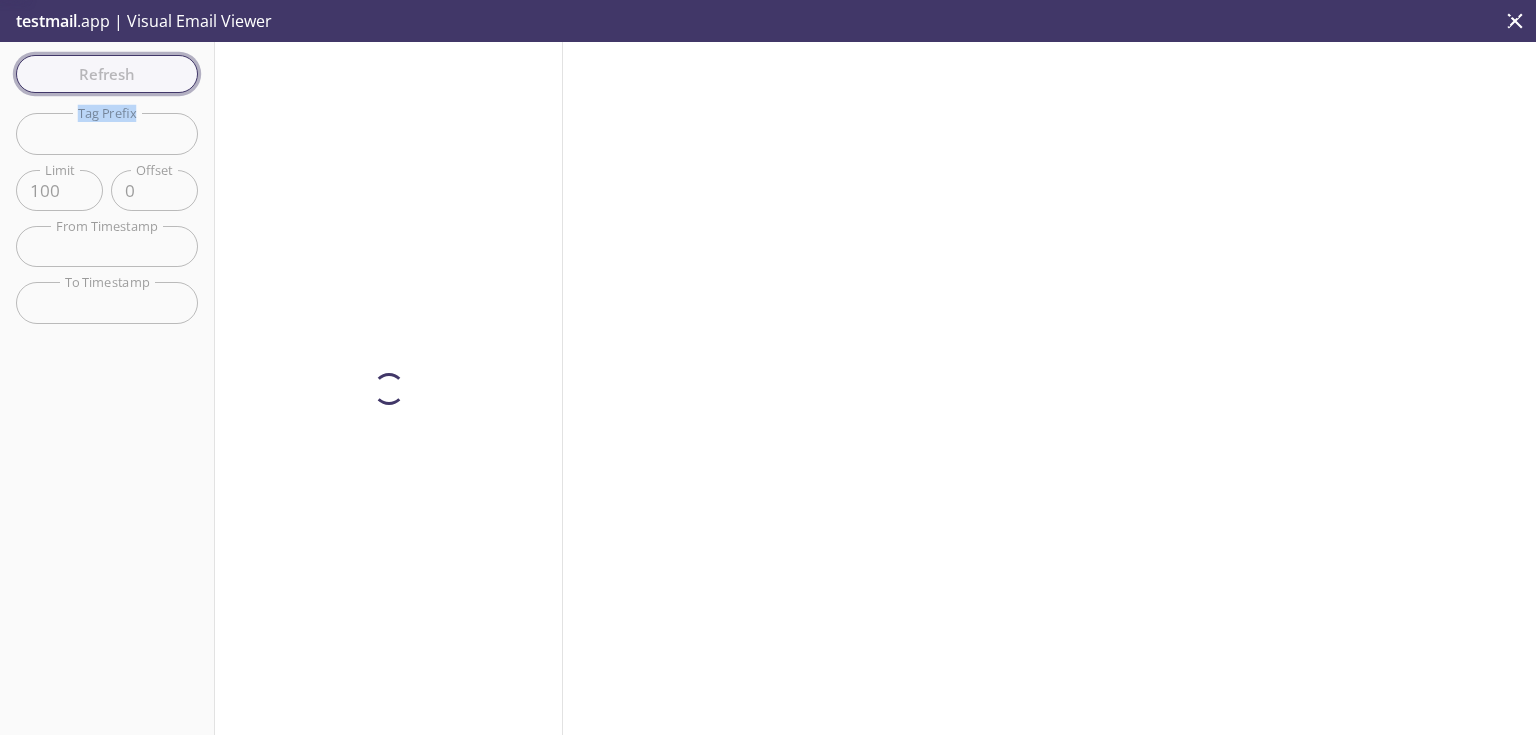 click on "Refresh Filters Tag Prefix Tag Prefix Limit 100 Limit Offset 0 Offset From Timestamp From Timestamp To Timestamp To Timestamp Reset" at bounding box center [107, 388] 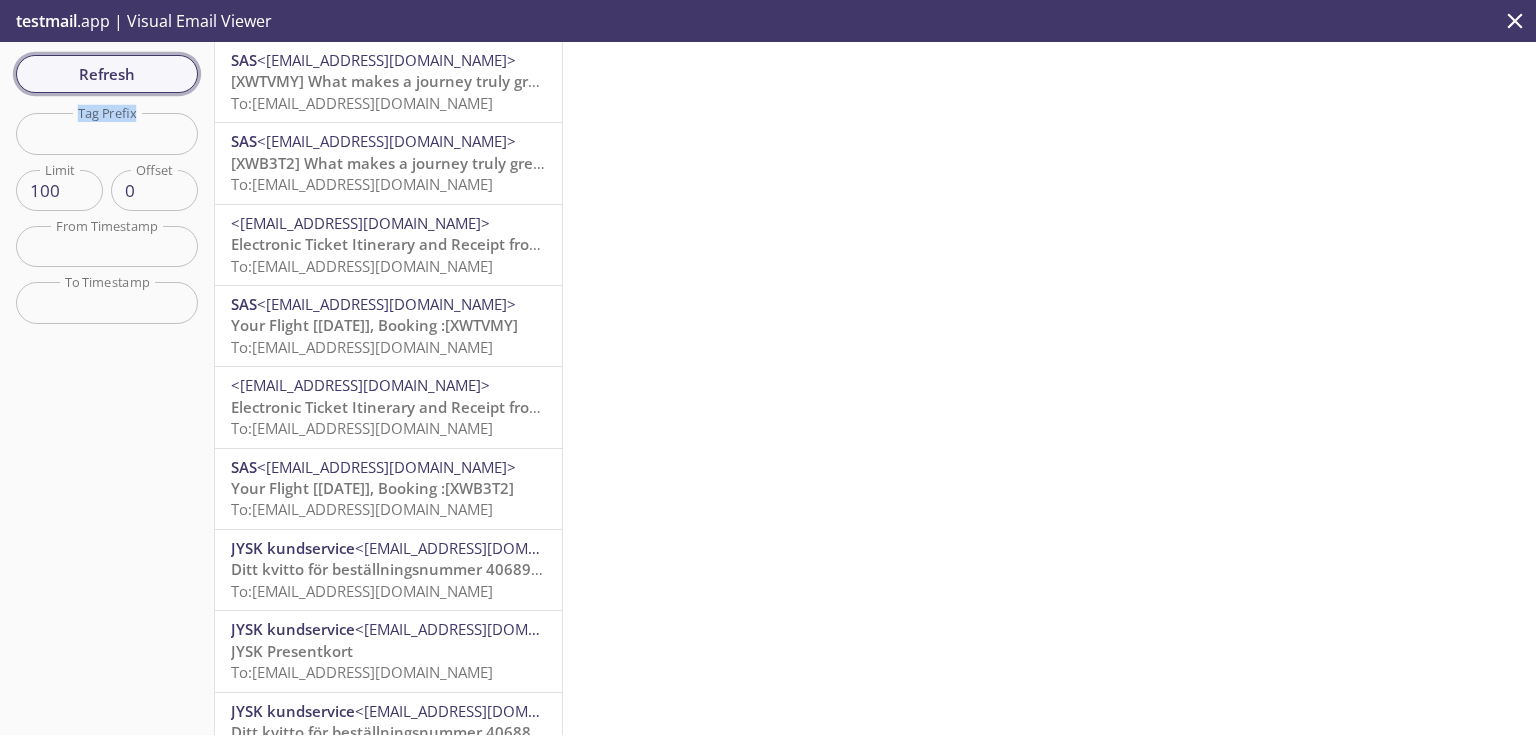 click on "Refresh" at bounding box center (107, 74) 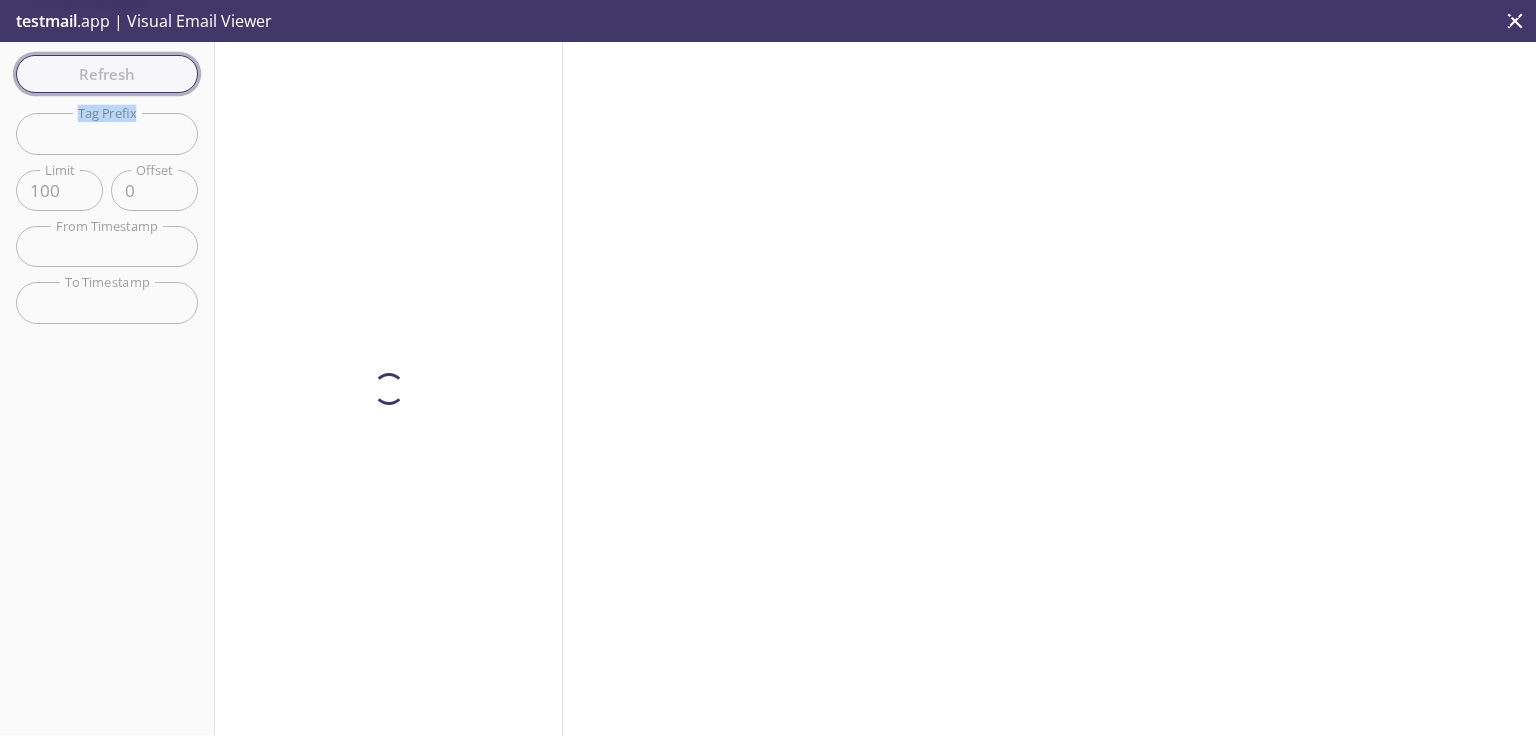 click on "Refresh Filters Tag Prefix Tag Prefix Limit 100 Limit Offset 0 Offset From Timestamp From Timestamp To Timestamp To Timestamp Reset" at bounding box center [107, 388] 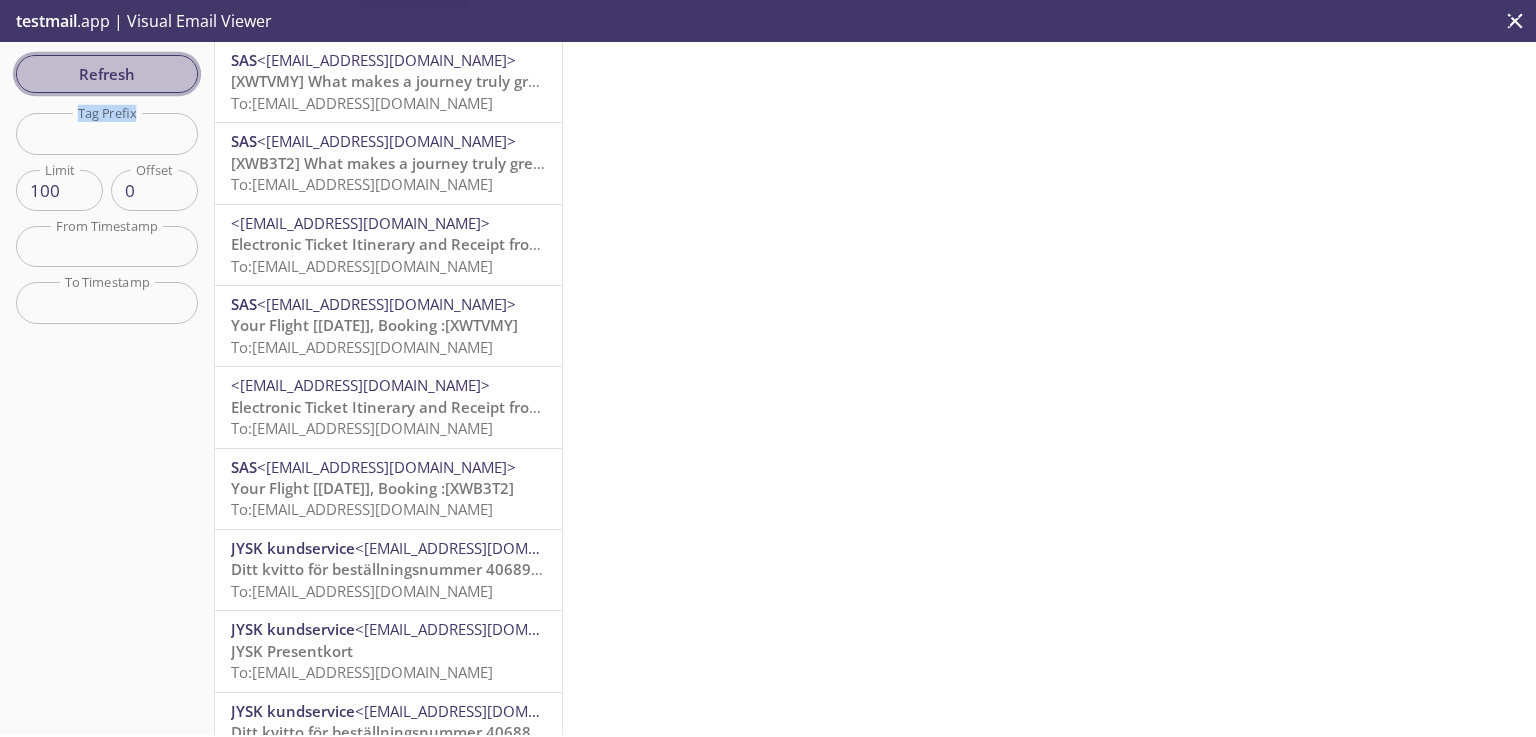click on "Refresh" at bounding box center (107, 74) 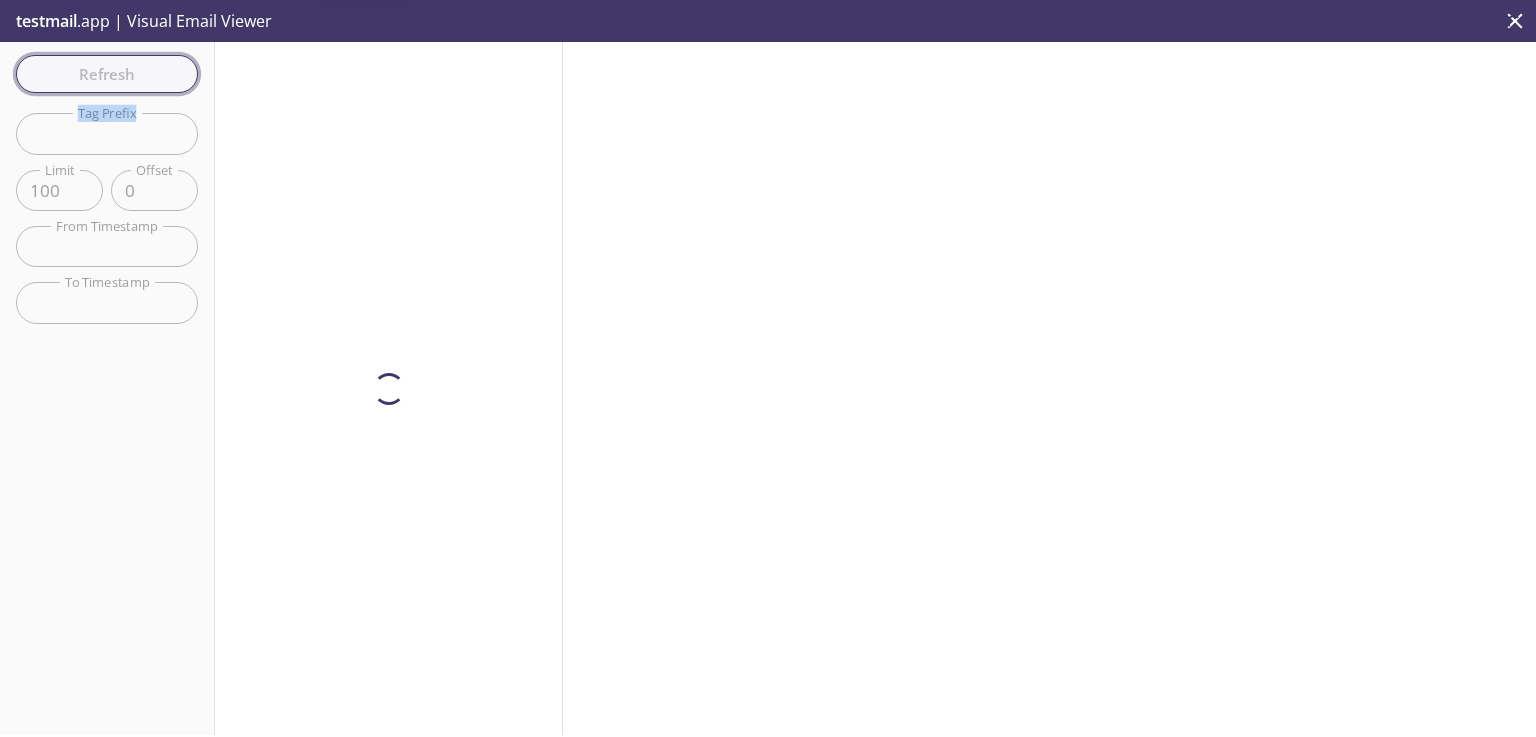 click on "Refresh Filters Tag Prefix Tag Prefix Limit 100 Limit Offset 0 Offset From Timestamp From Timestamp To Timestamp To Timestamp Reset" at bounding box center (107, 388) 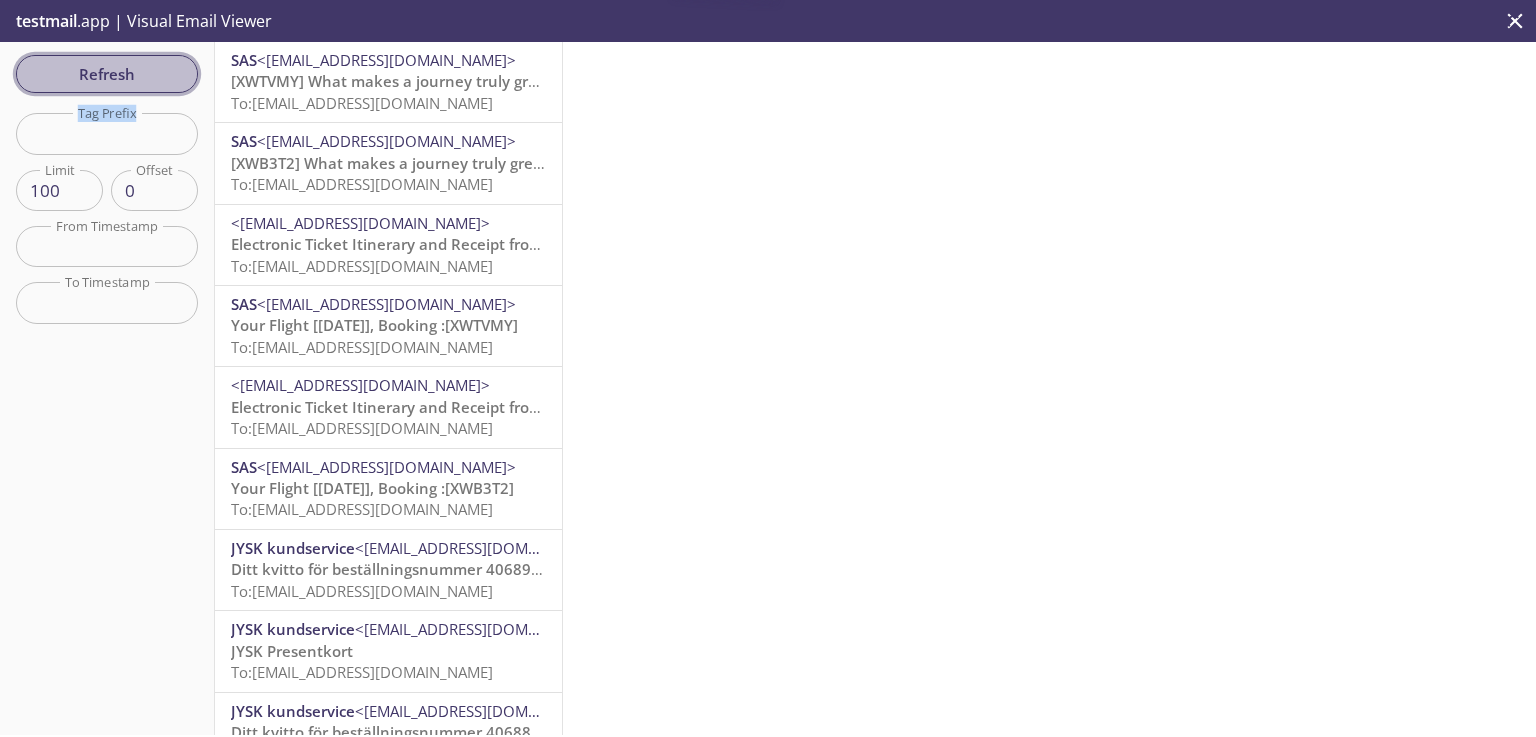 click on "Refresh" at bounding box center (107, 74) 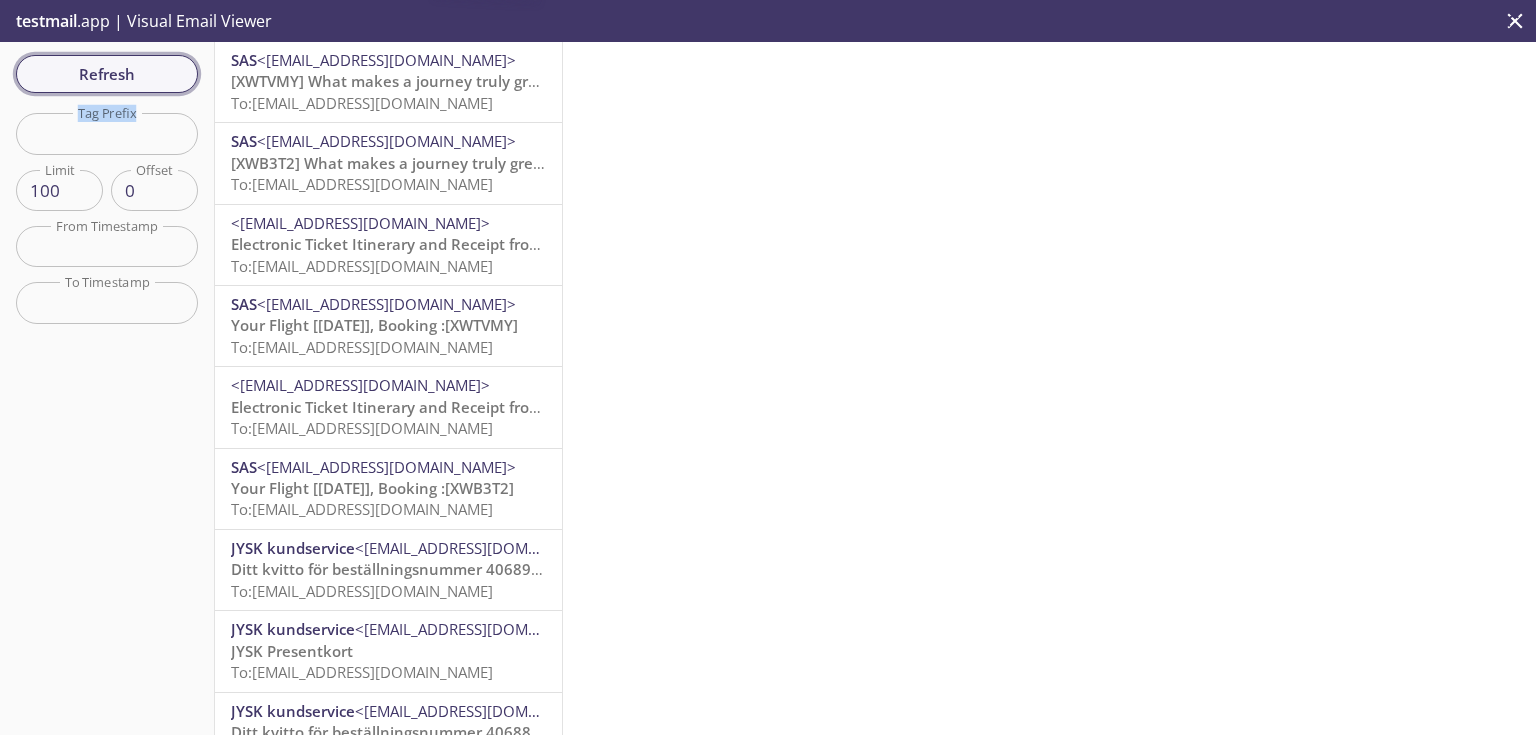 click on "Refresh Filters Tag Prefix Tag Prefix Limit 100 Limit Offset 0 Offset From Timestamp From Timestamp To Timestamp To Timestamp Reset" at bounding box center (107, 388) 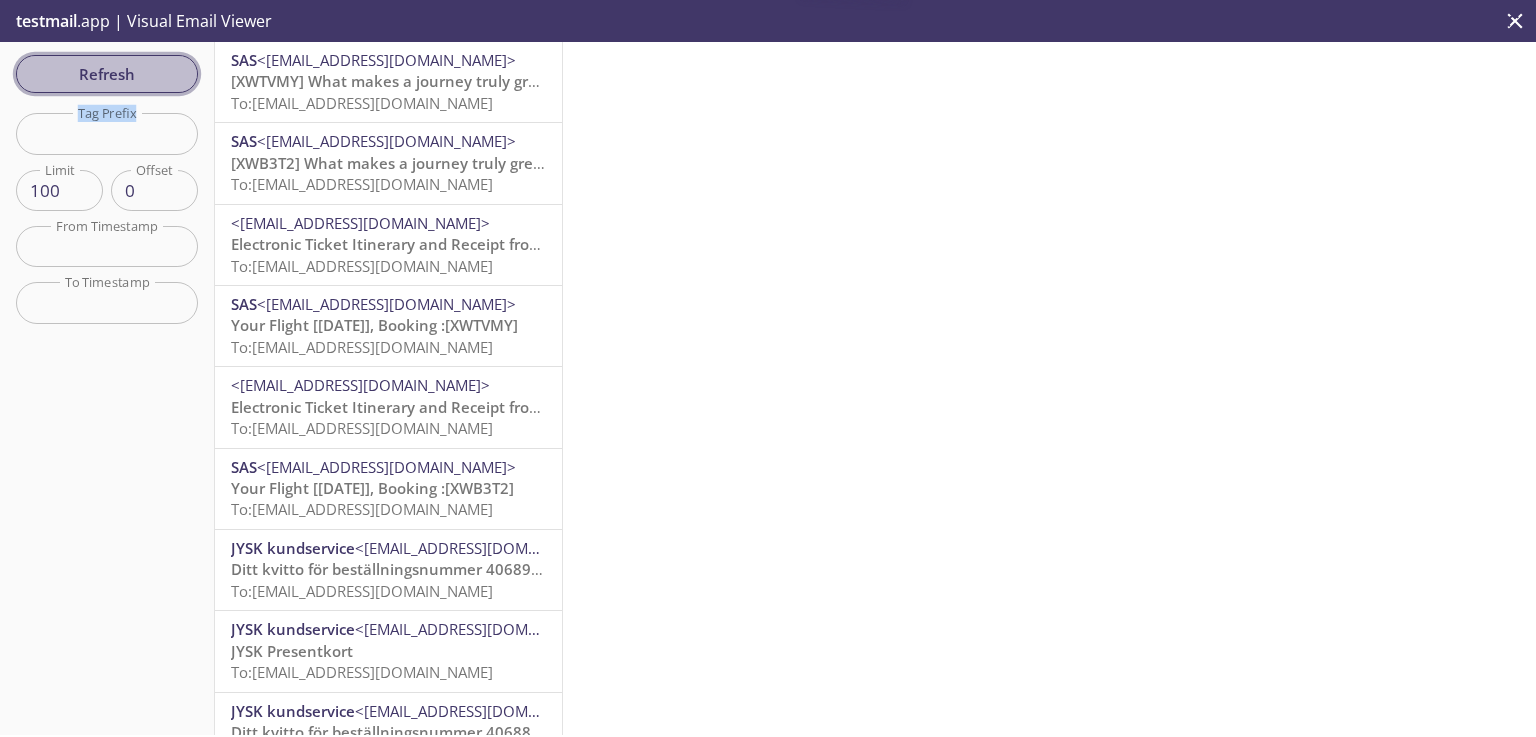 click on "Refresh" at bounding box center (107, 74) 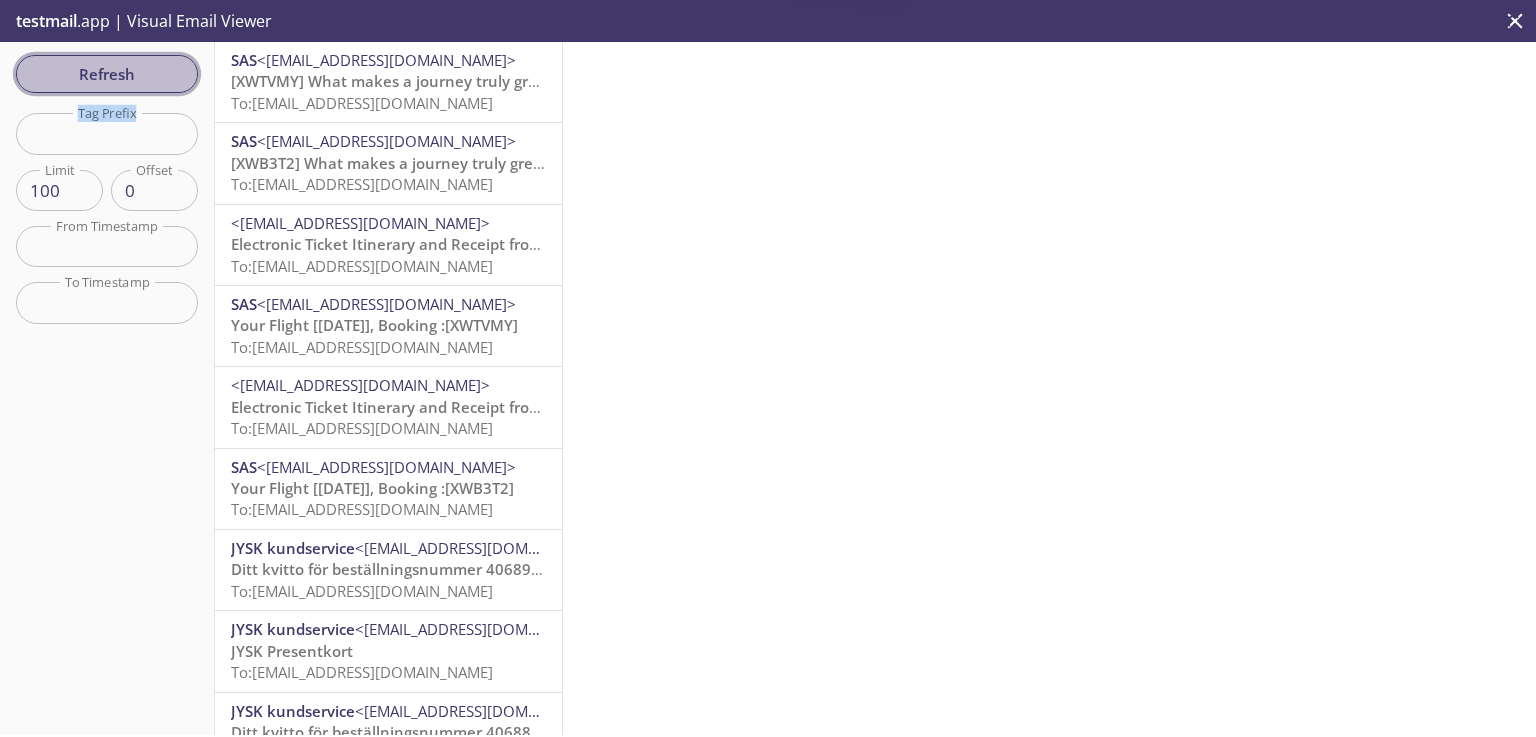 click on "Refresh Filters Tag Prefix Tag Prefix Limit 100 Limit Offset 0 Offset From Timestamp From Timestamp To Timestamp To Timestamp Reset" at bounding box center [107, 388] 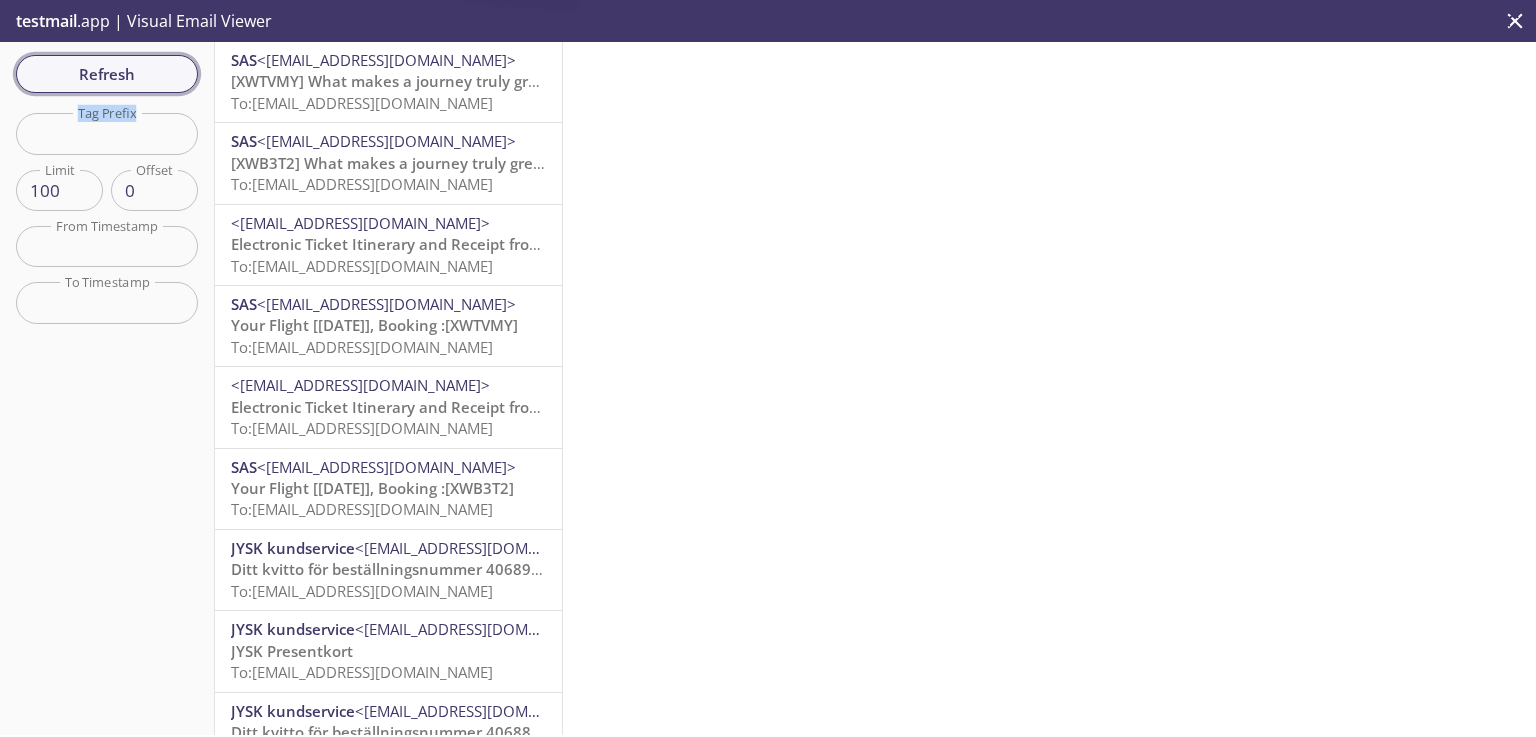 click on "Refresh" at bounding box center [107, 74] 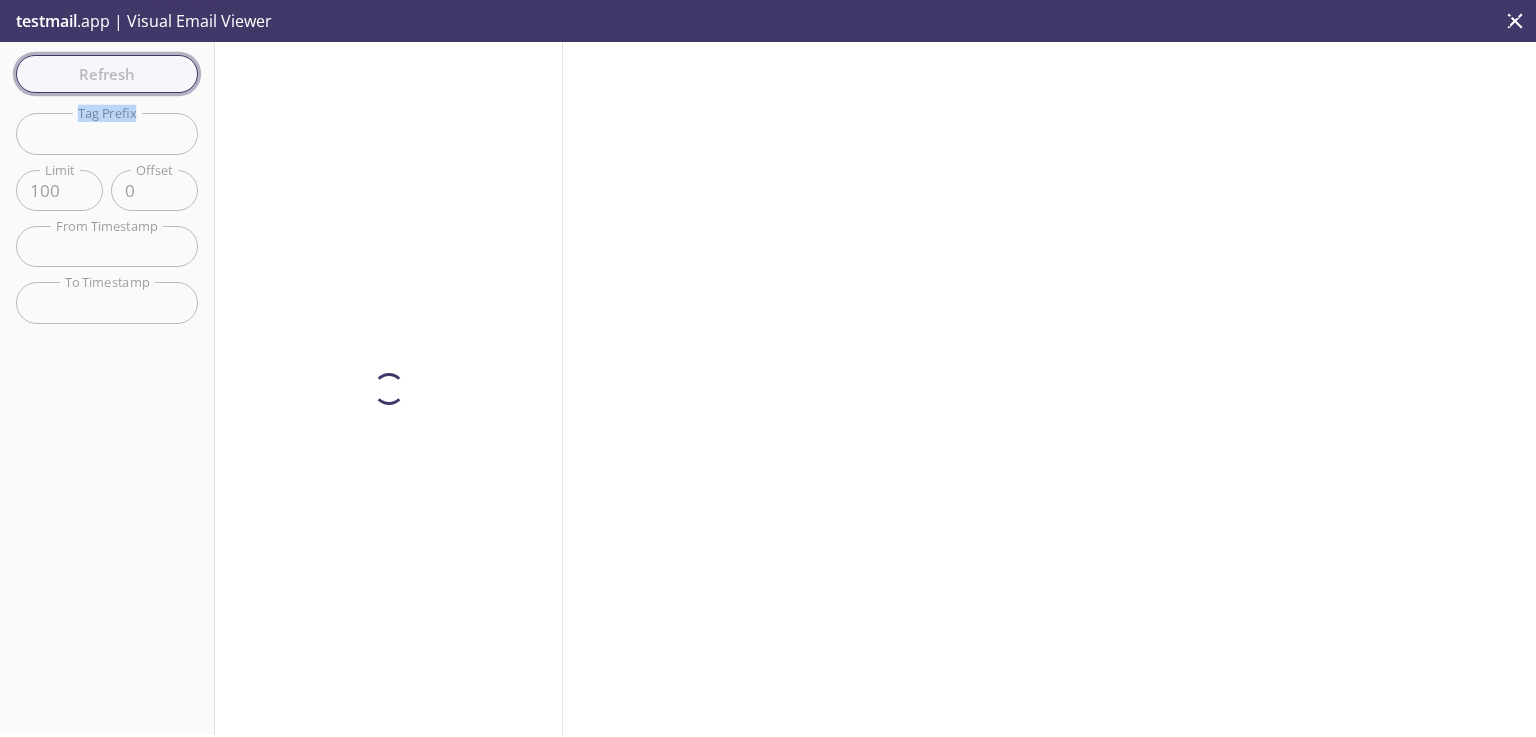 click on "Refresh Filters Tag Prefix Tag Prefix Limit 100 Limit Offset 0 Offset From Timestamp From Timestamp To Timestamp To Timestamp Reset" at bounding box center [107, 388] 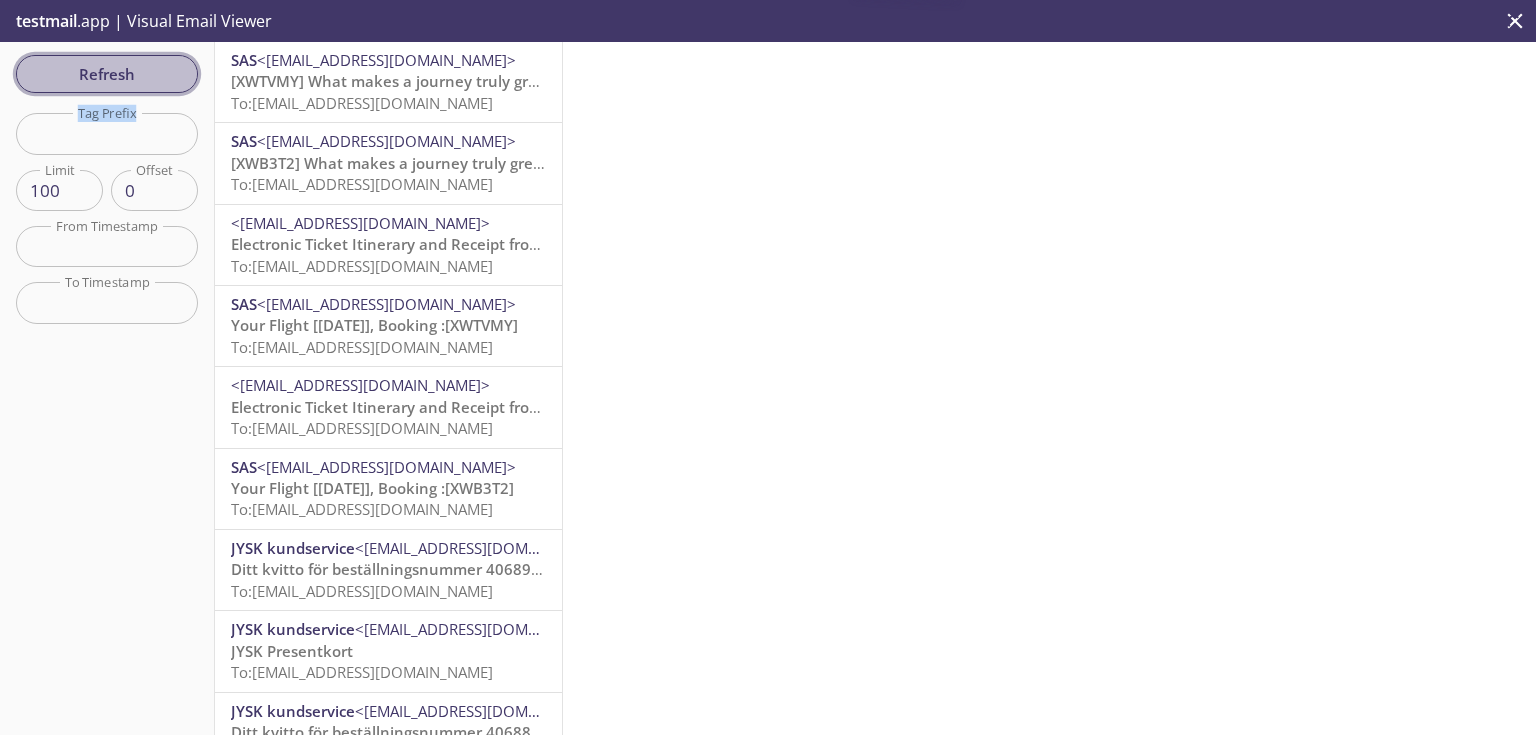 click on "Refresh" at bounding box center [107, 74] 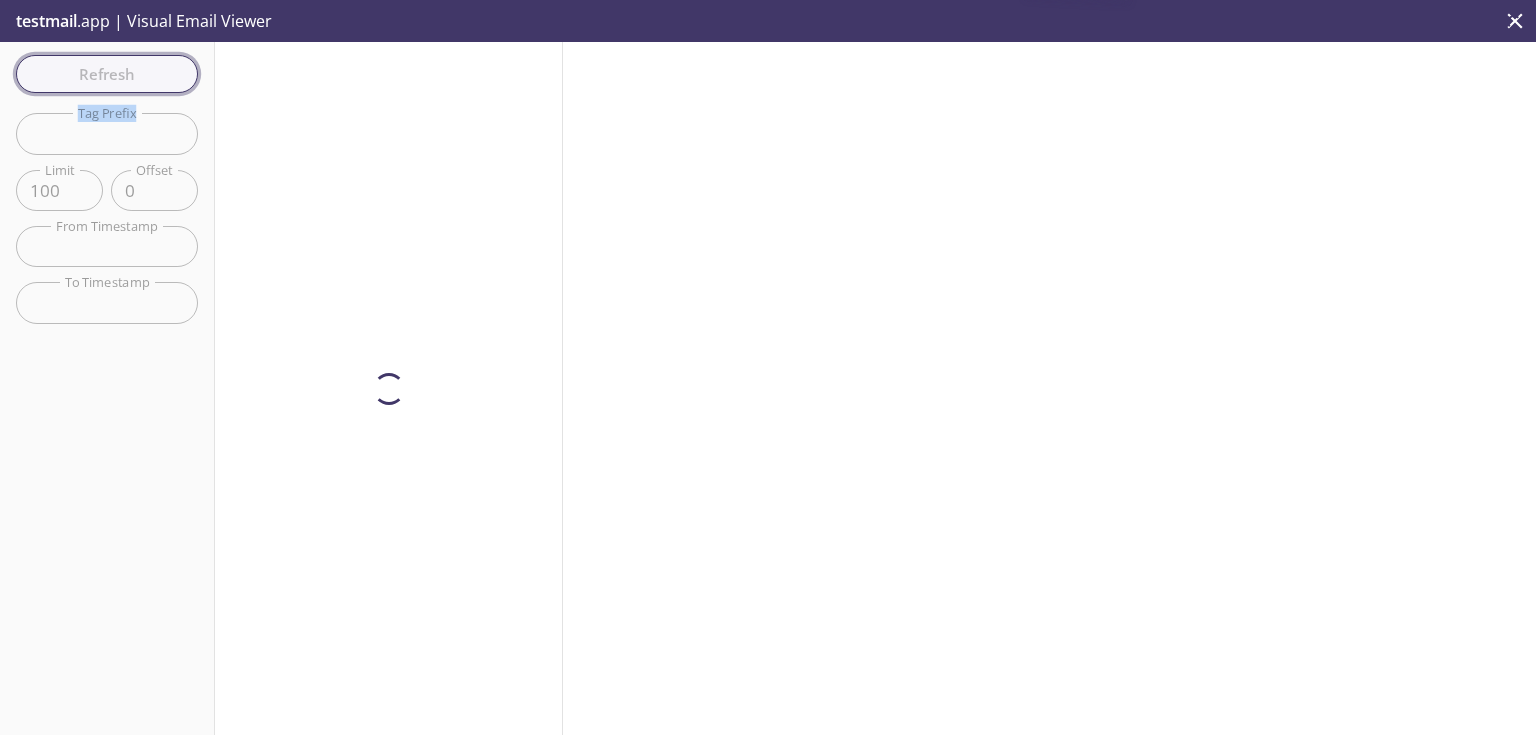 click on "Refresh Filters Tag Prefix Tag Prefix Limit 100 Limit Offset 0 Offset From Timestamp From Timestamp To Timestamp To Timestamp Reset" at bounding box center (107, 388) 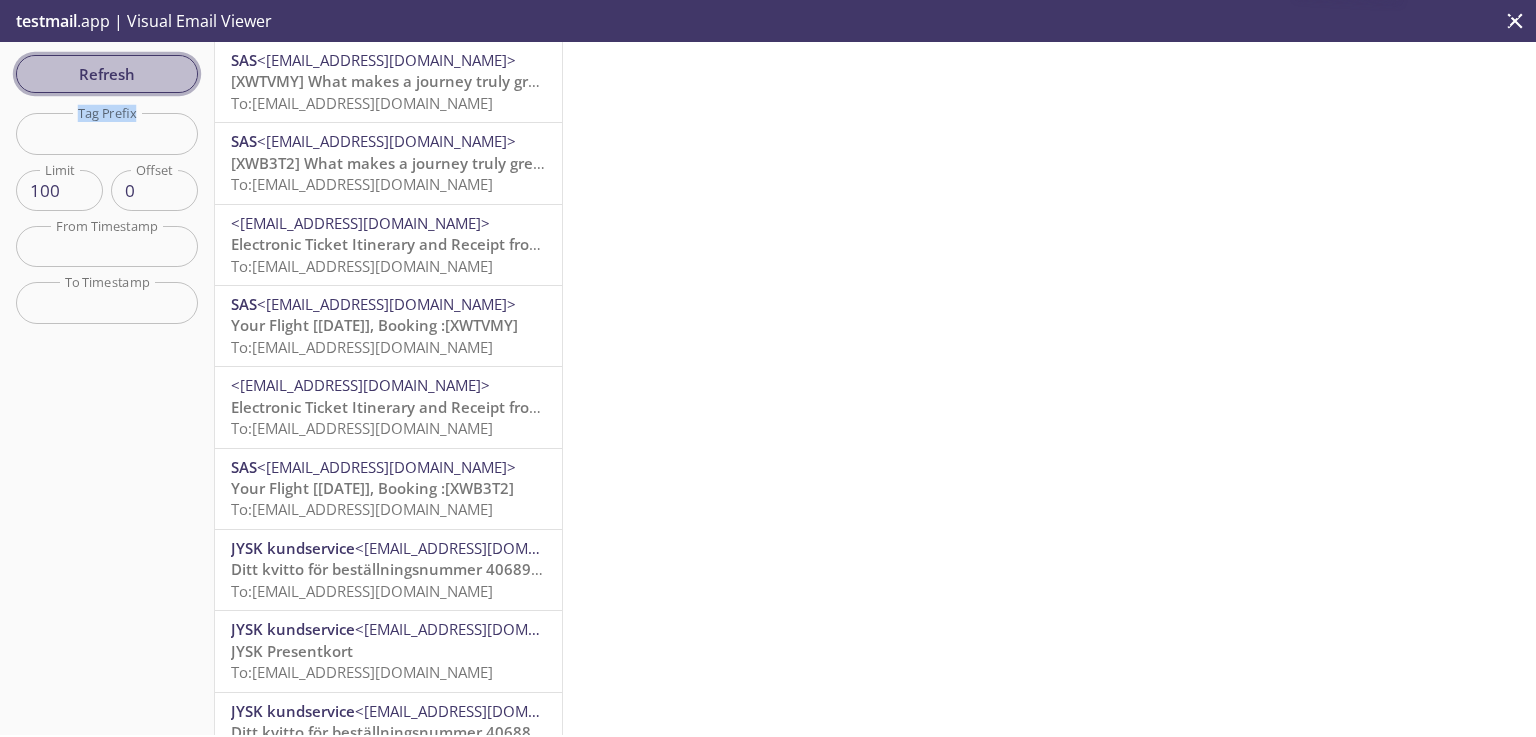 click on "Refresh" at bounding box center [107, 74] 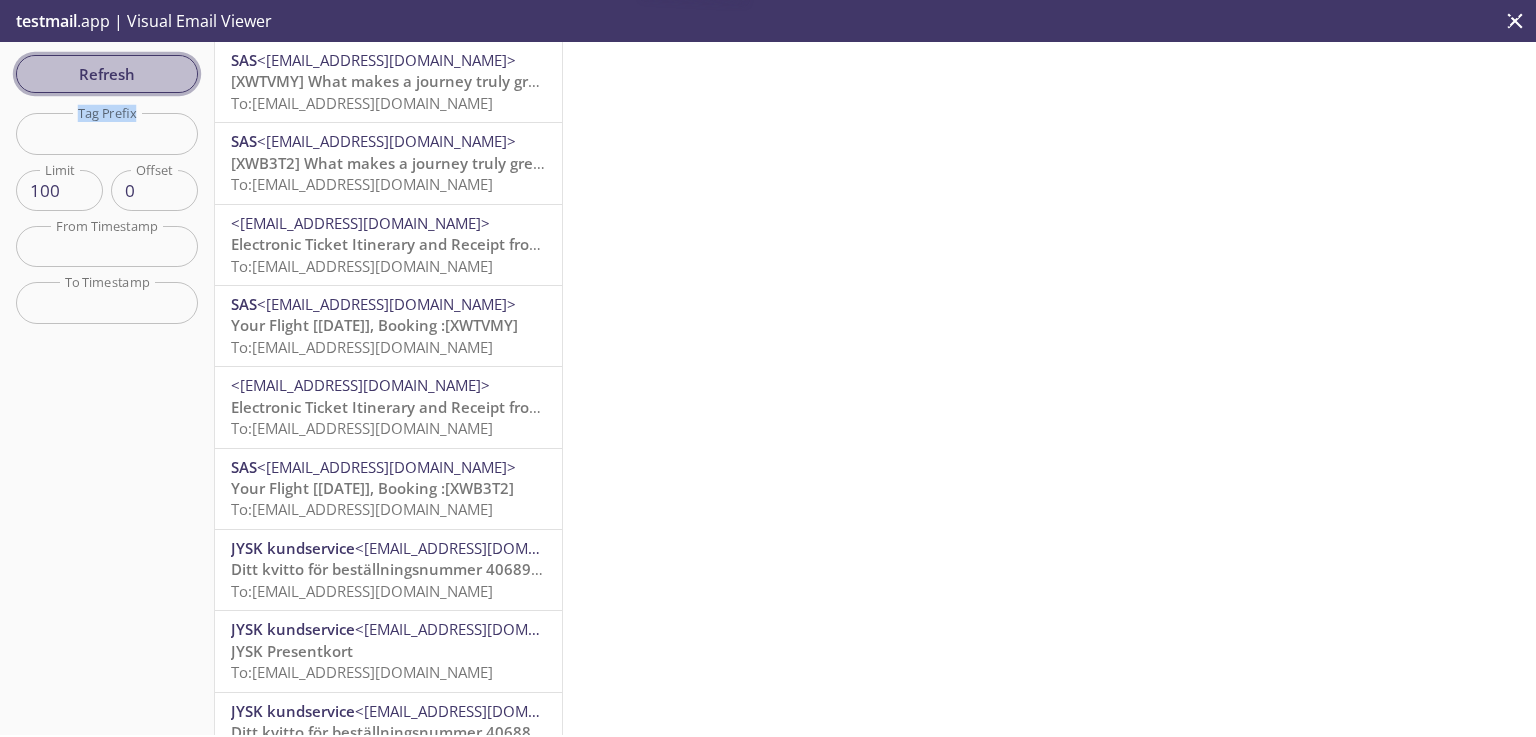 click on "Refresh" at bounding box center (107, 74) 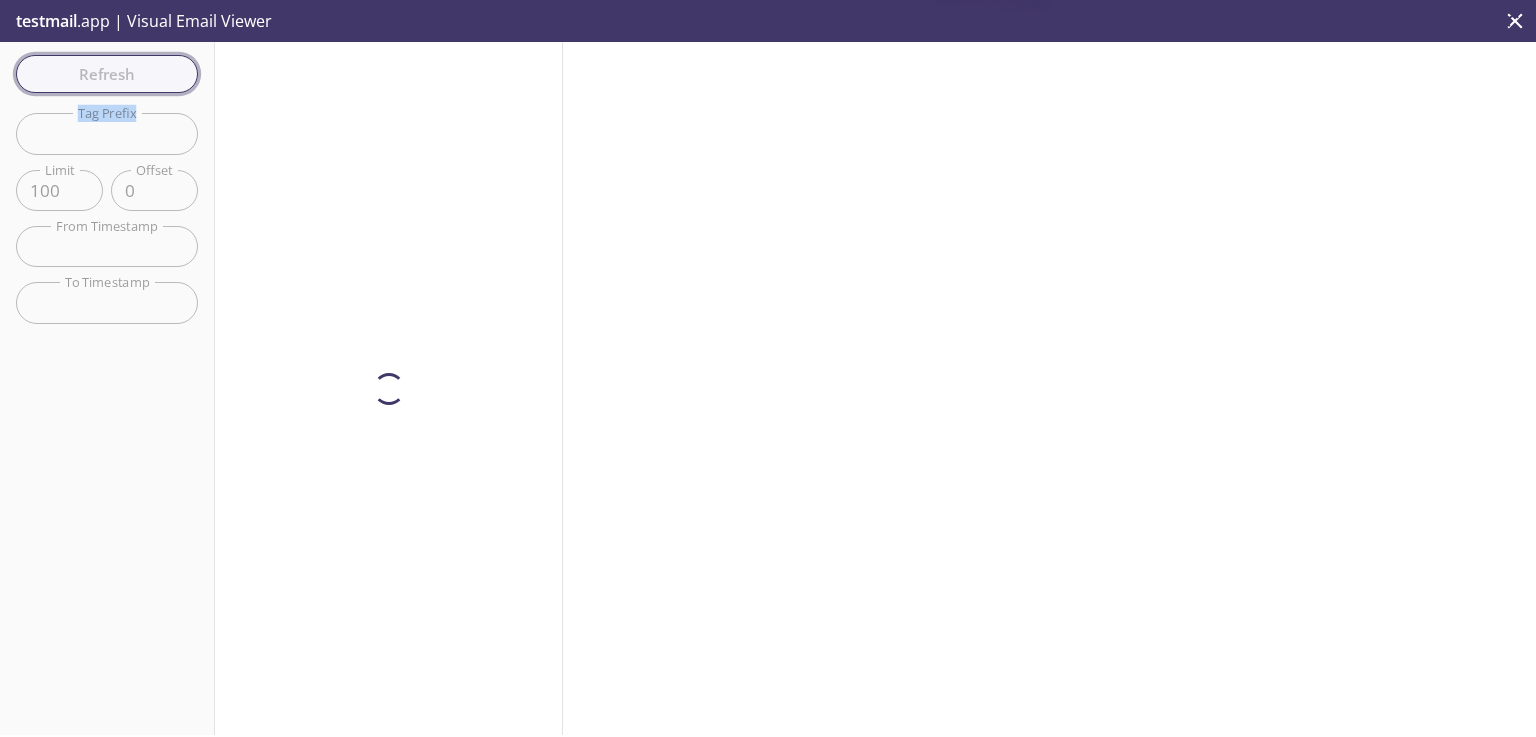 click on "Refresh Filters Tag Prefix Tag Prefix Limit 100 Limit Offset 0 Offset From Timestamp From Timestamp To Timestamp To Timestamp Reset" at bounding box center (107, 388) 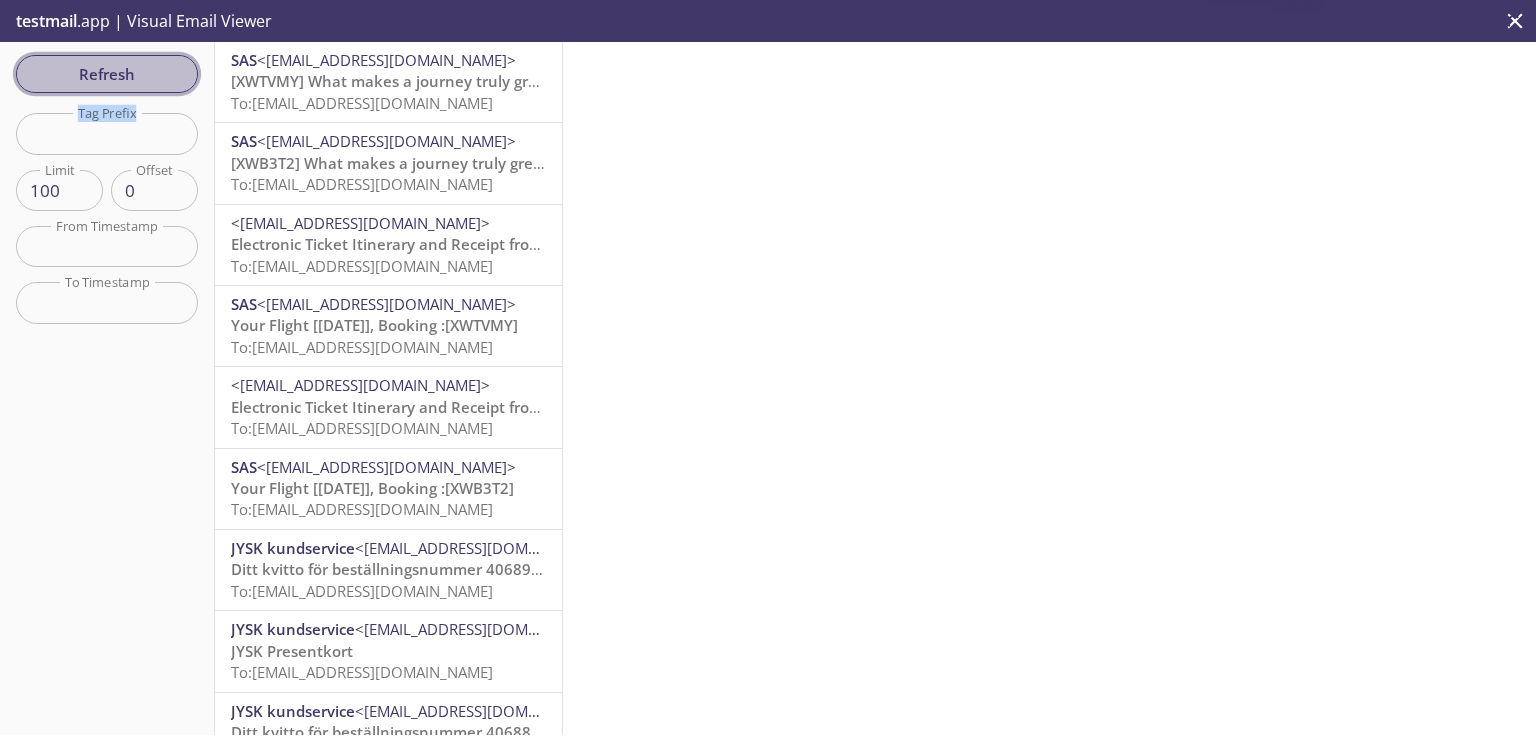 click on "Refresh" at bounding box center (107, 74) 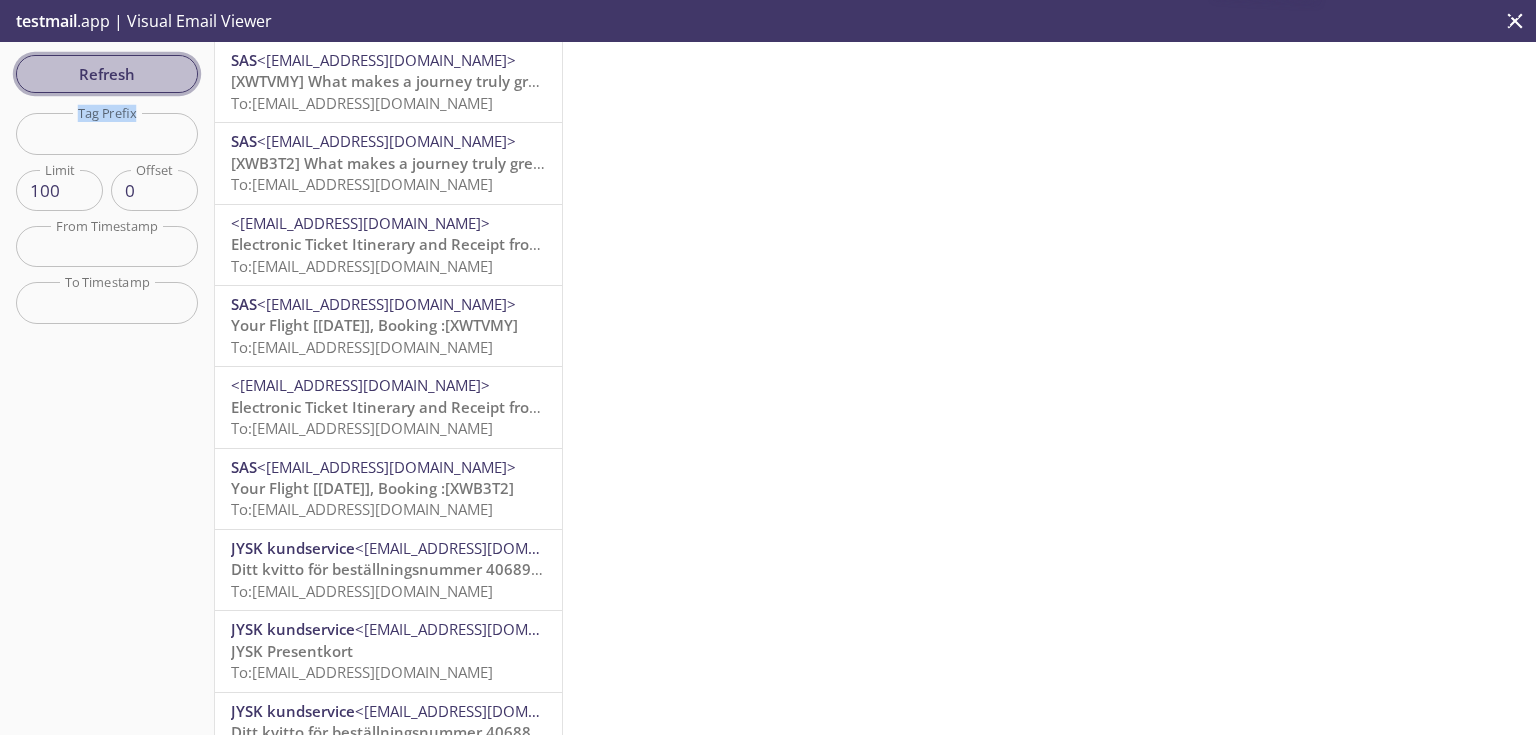 click on "Refresh Filters Tag Prefix Tag Prefix Limit 100 Limit Offset 0 Offset From Timestamp From Timestamp To Timestamp To Timestamp Reset" at bounding box center [107, 388] 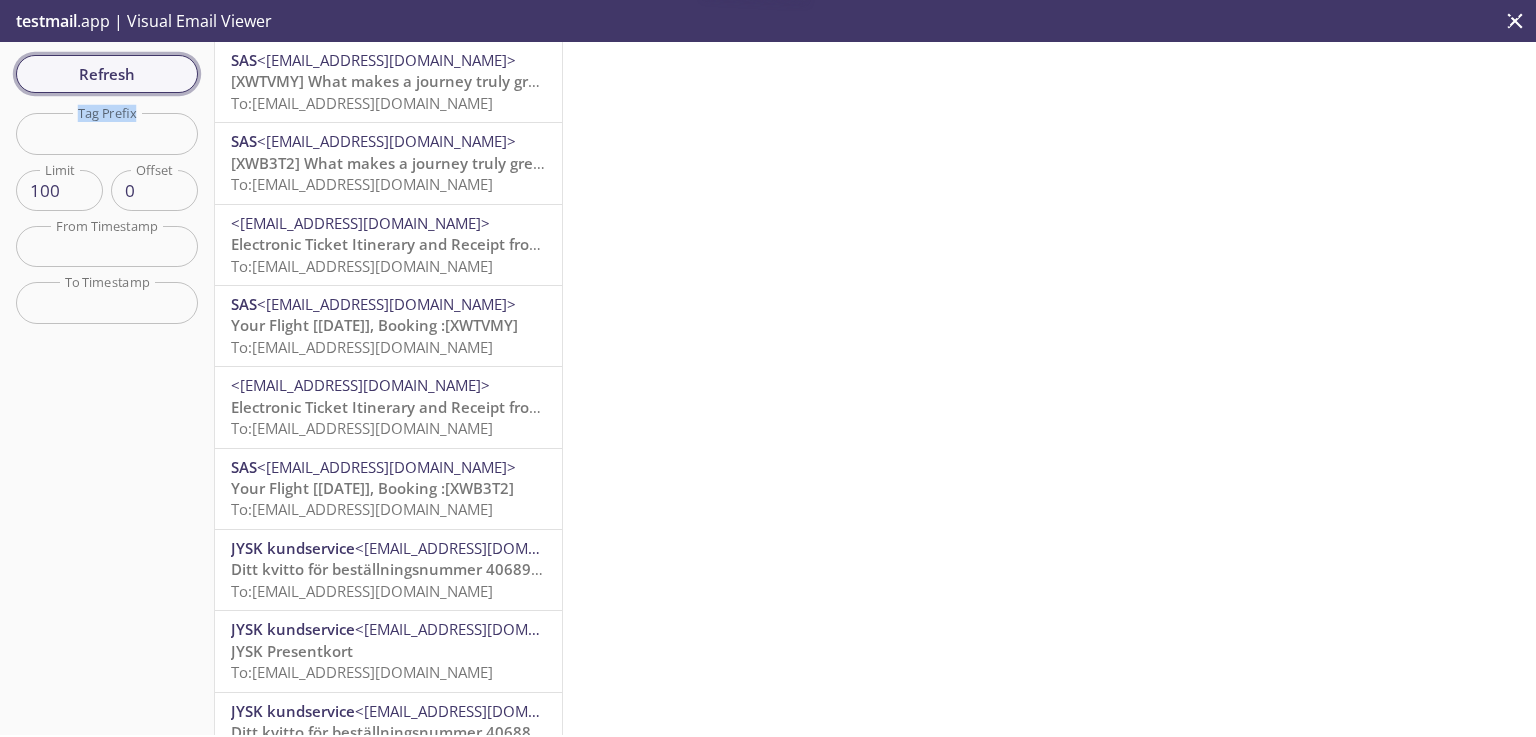 click on "Refresh" at bounding box center (107, 74) 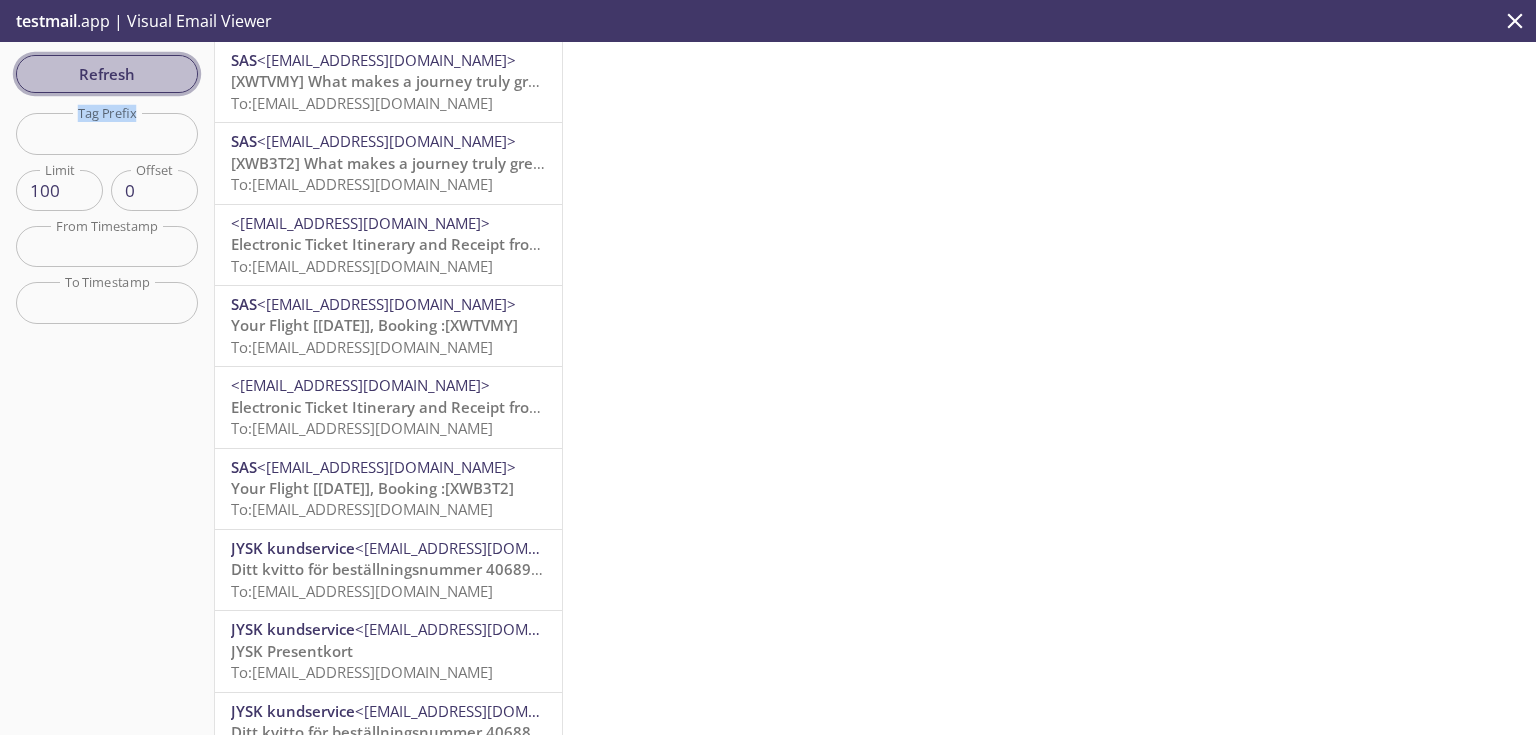 click on "Refresh" at bounding box center [107, 74] 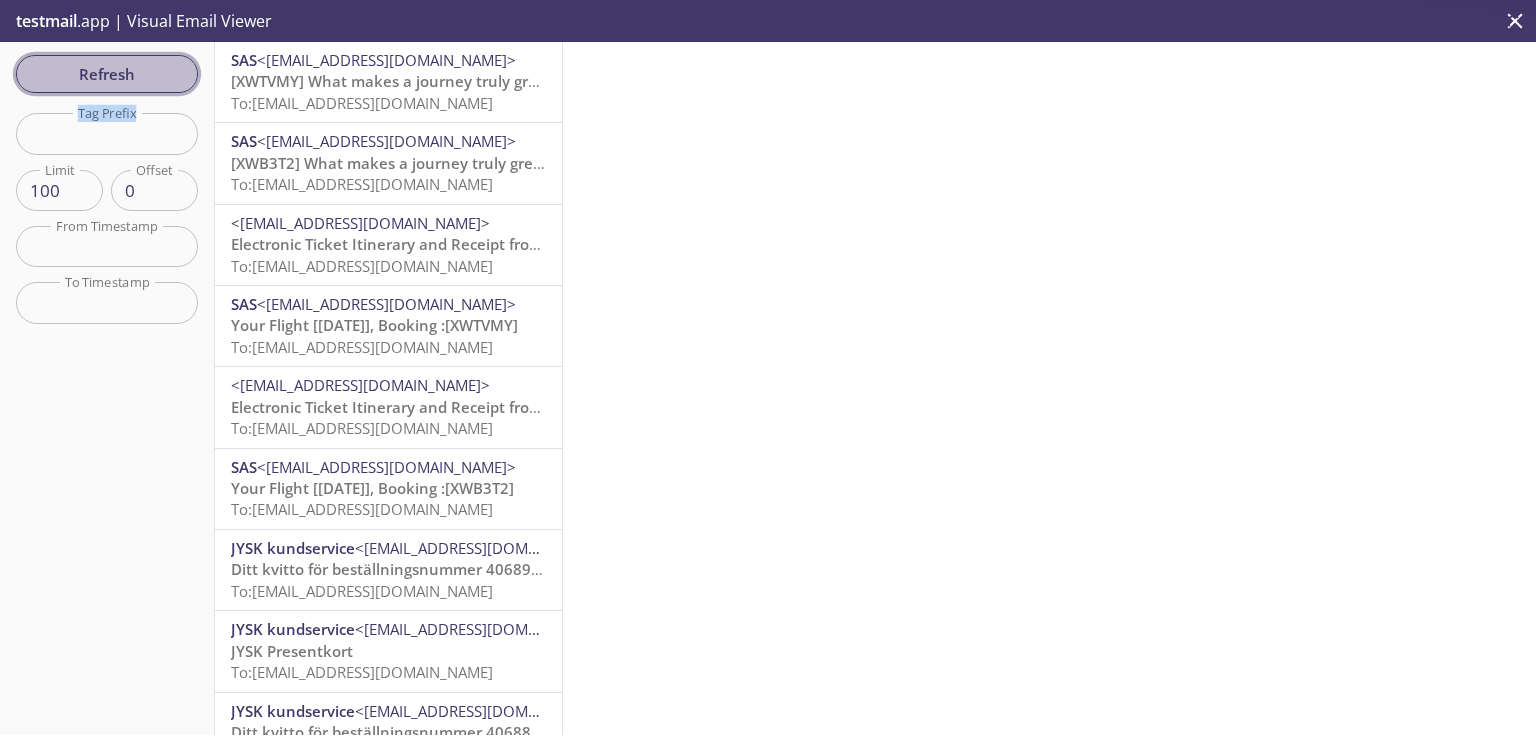 click on "Refresh" at bounding box center [107, 74] 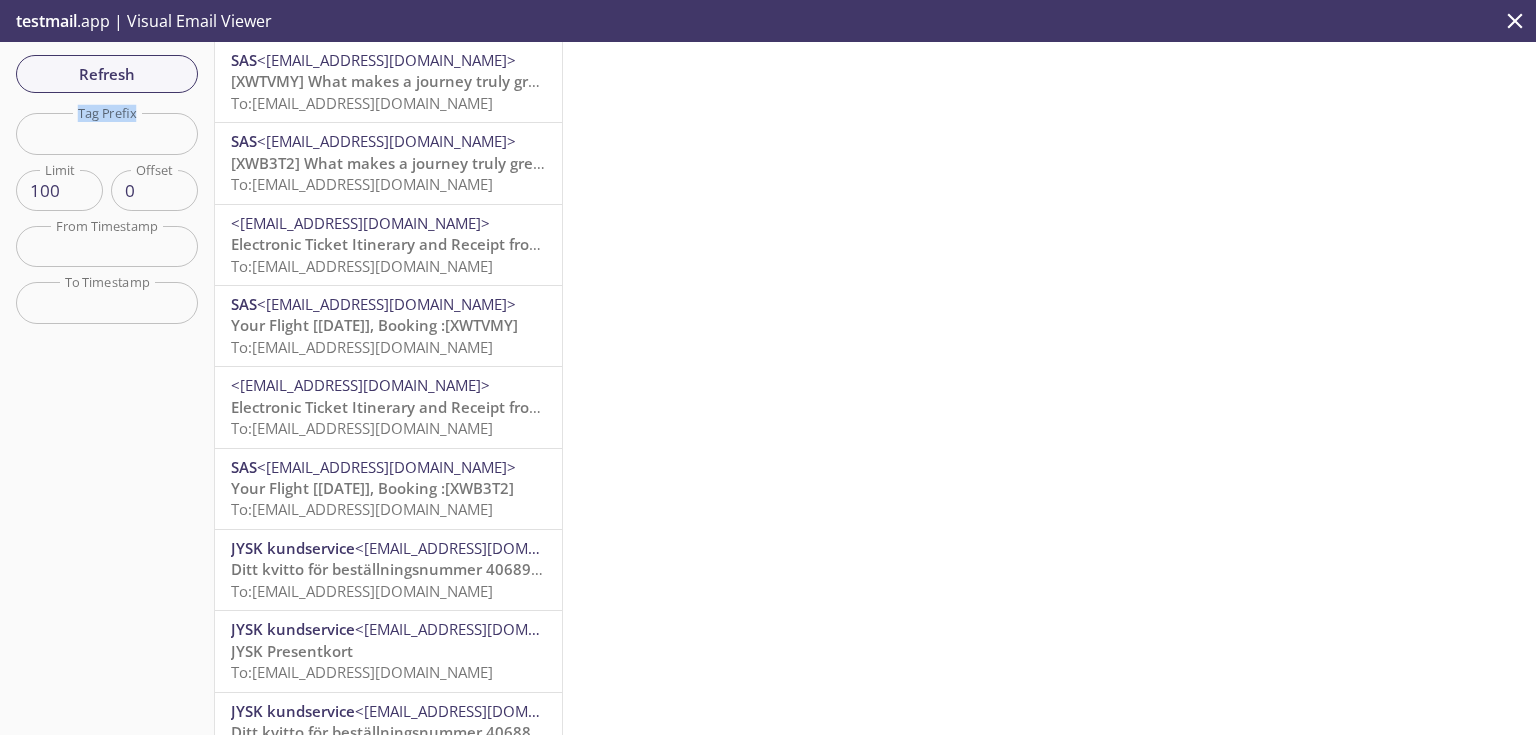 scroll, scrollTop: 200, scrollLeft: 0, axis: vertical 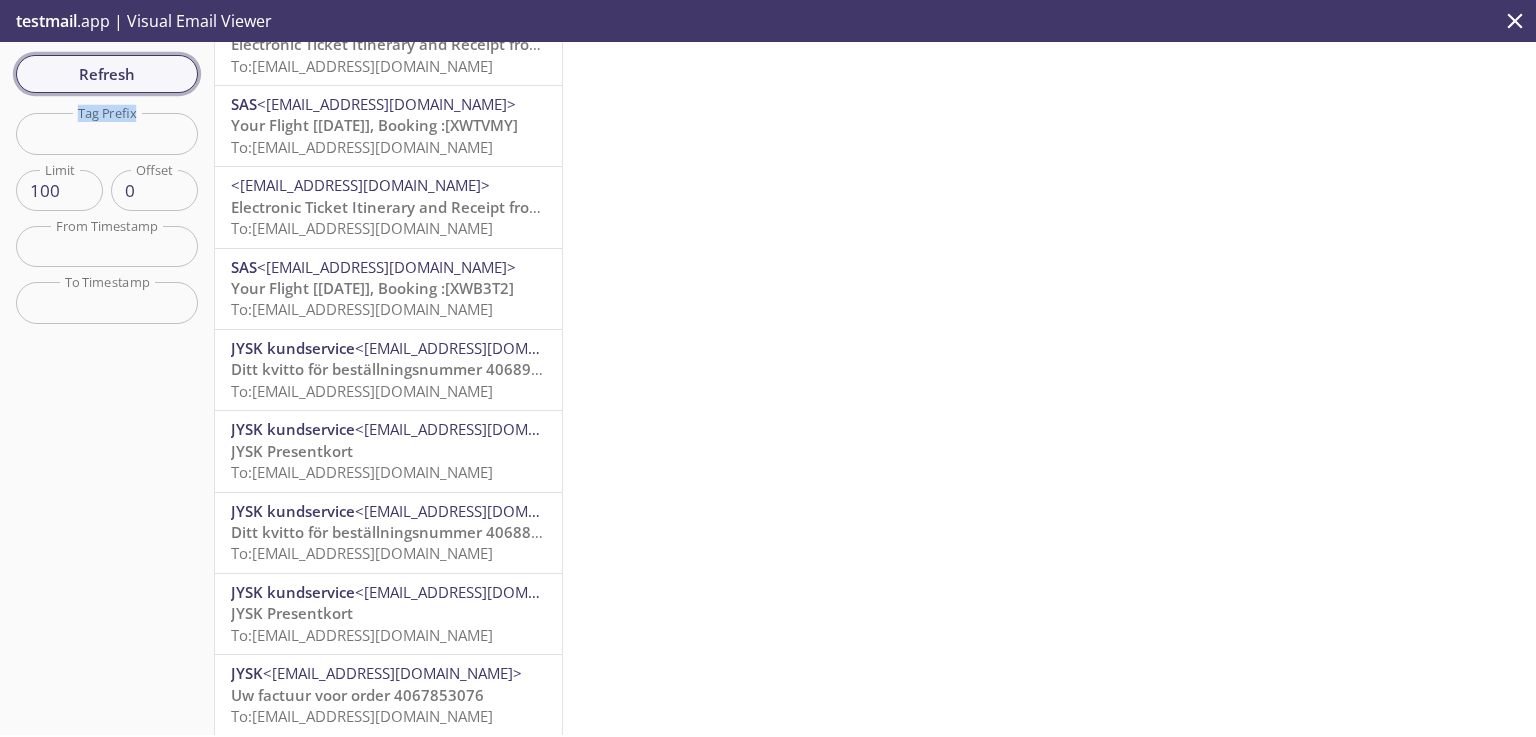 click on "Refresh" at bounding box center [107, 74] 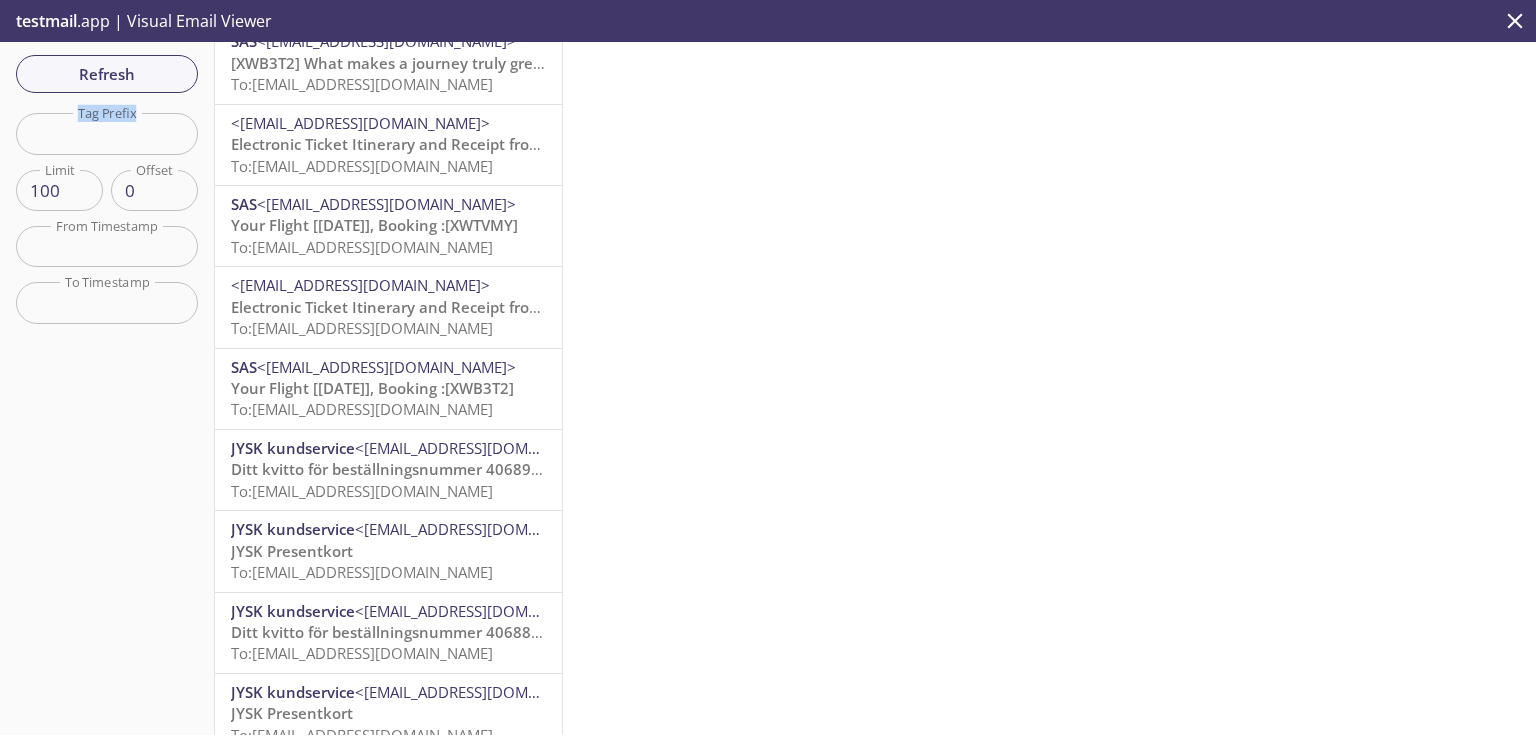 scroll, scrollTop: 0, scrollLeft: 0, axis: both 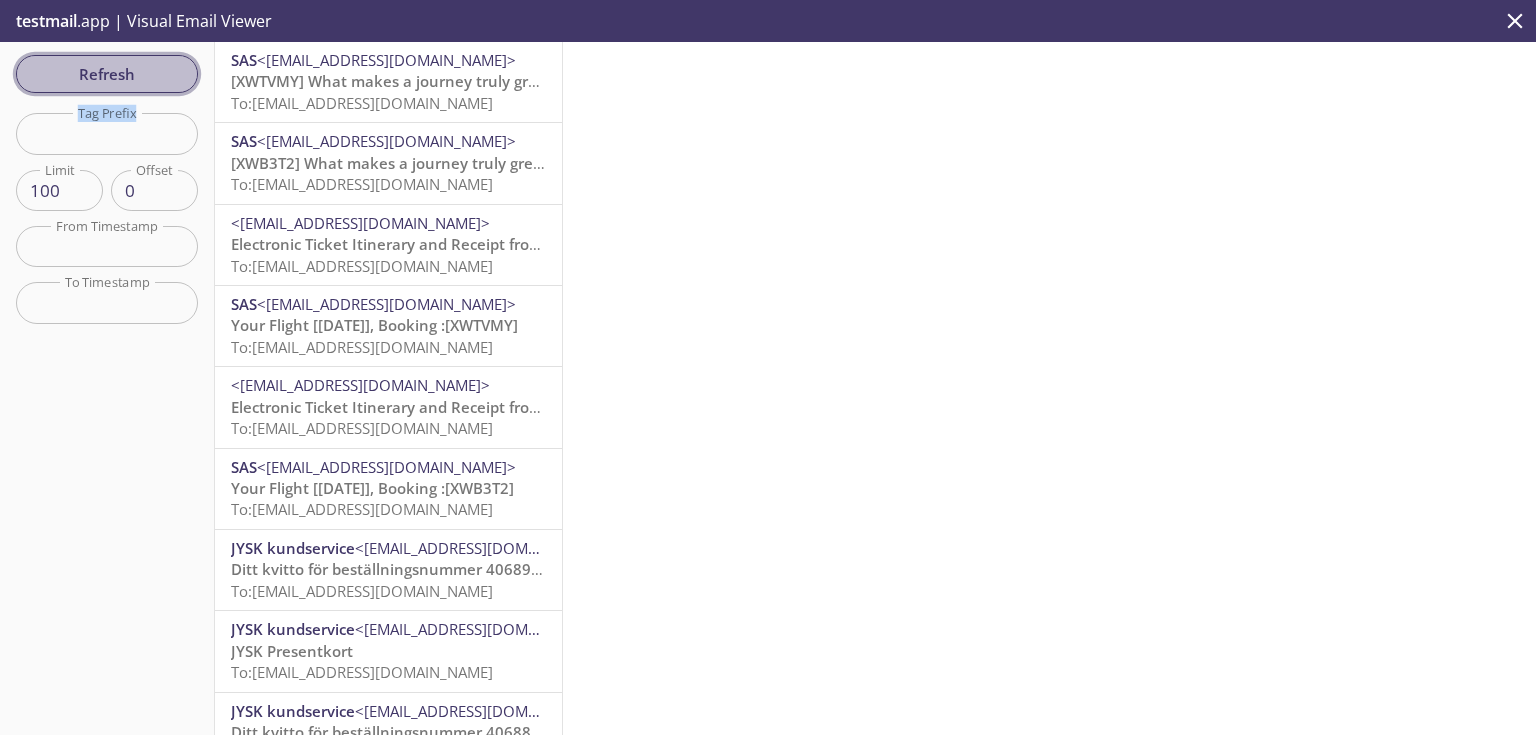 click on "Refresh" at bounding box center (107, 74) 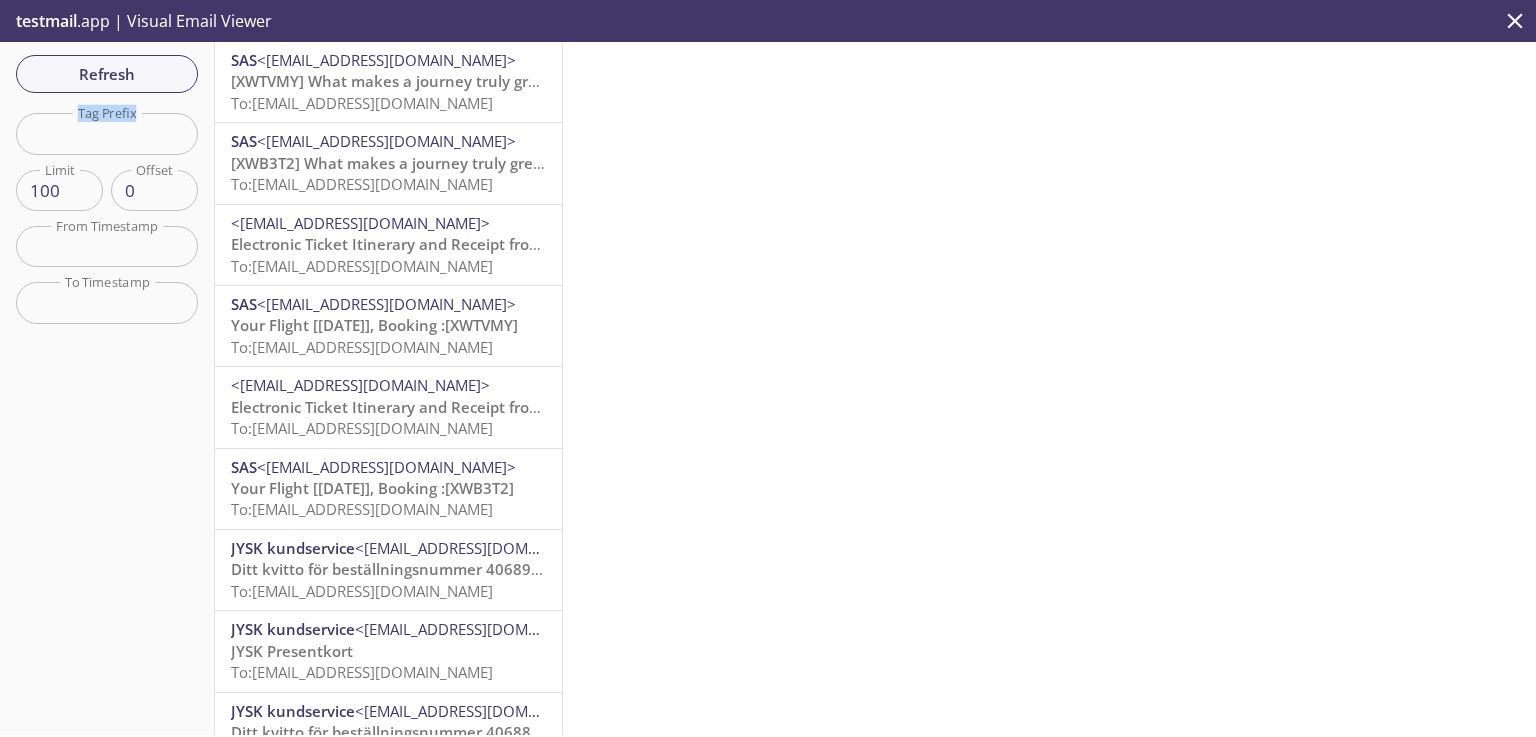 click on "To:  [EMAIL_ADDRESS][DOMAIN_NAME]" at bounding box center (362, 103) 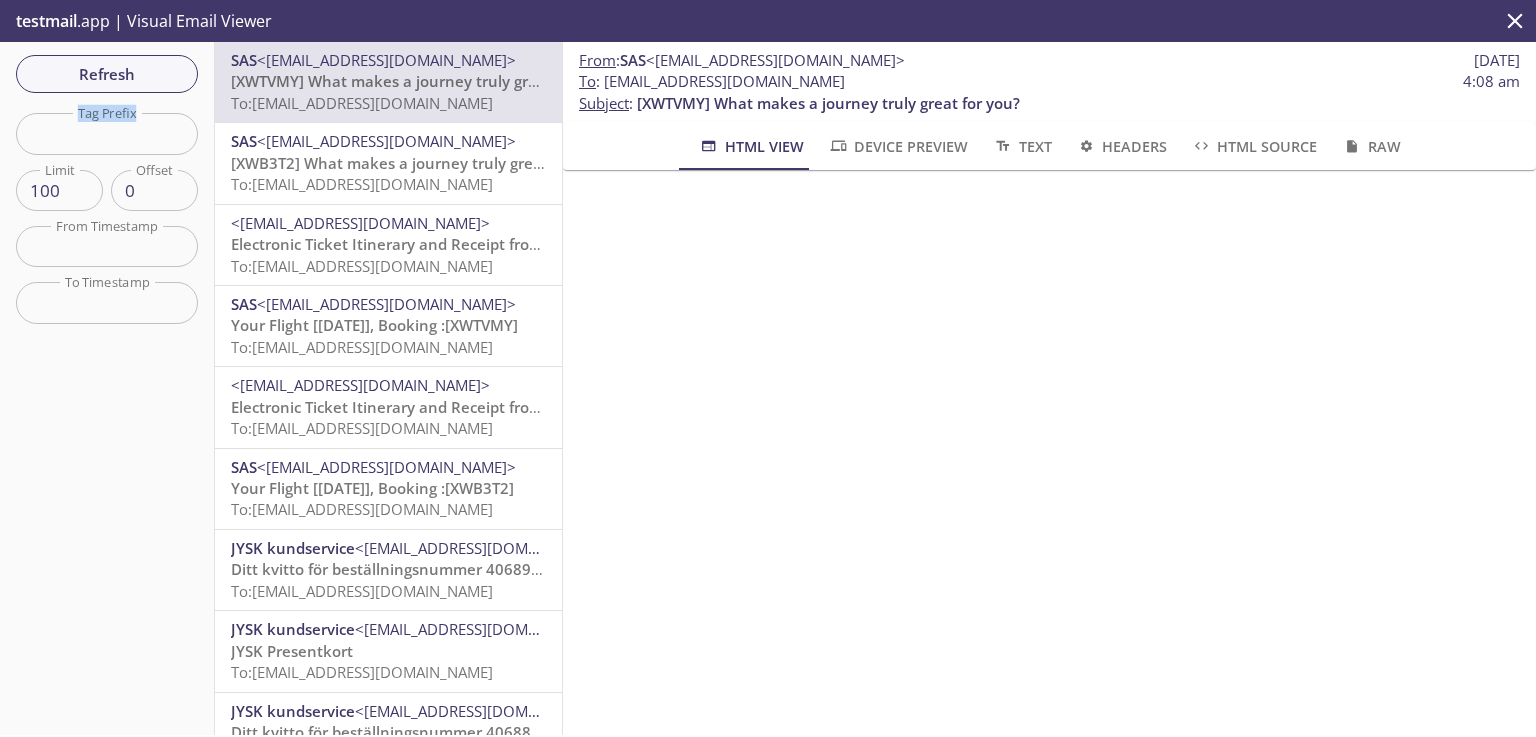 click on "[XWB3T2] What makes a journey truly great for you?" at bounding box center [420, 163] 